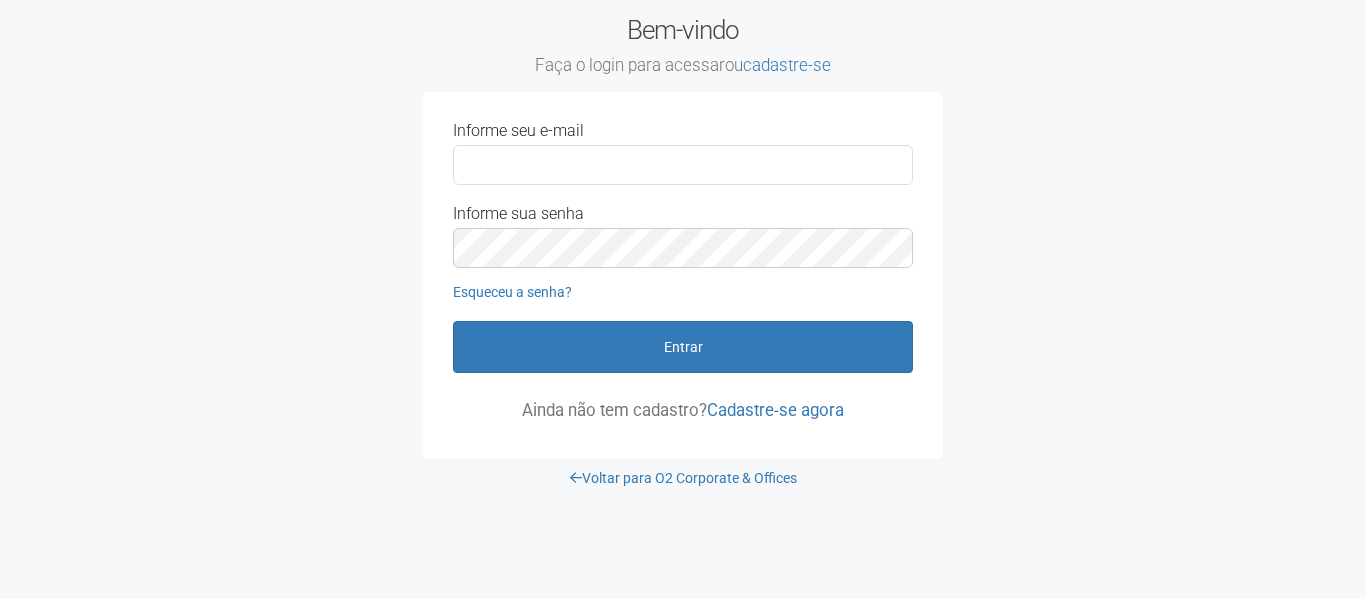 scroll, scrollTop: 0, scrollLeft: 0, axis: both 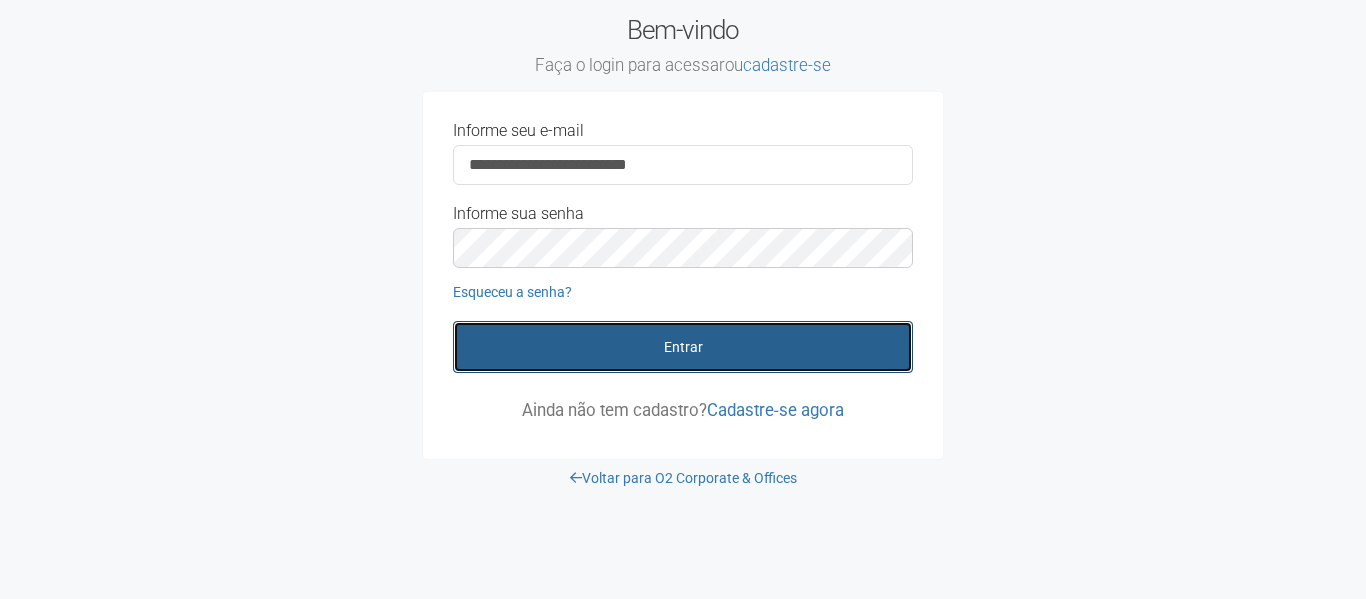 click on "Entrar" at bounding box center (683, 347) 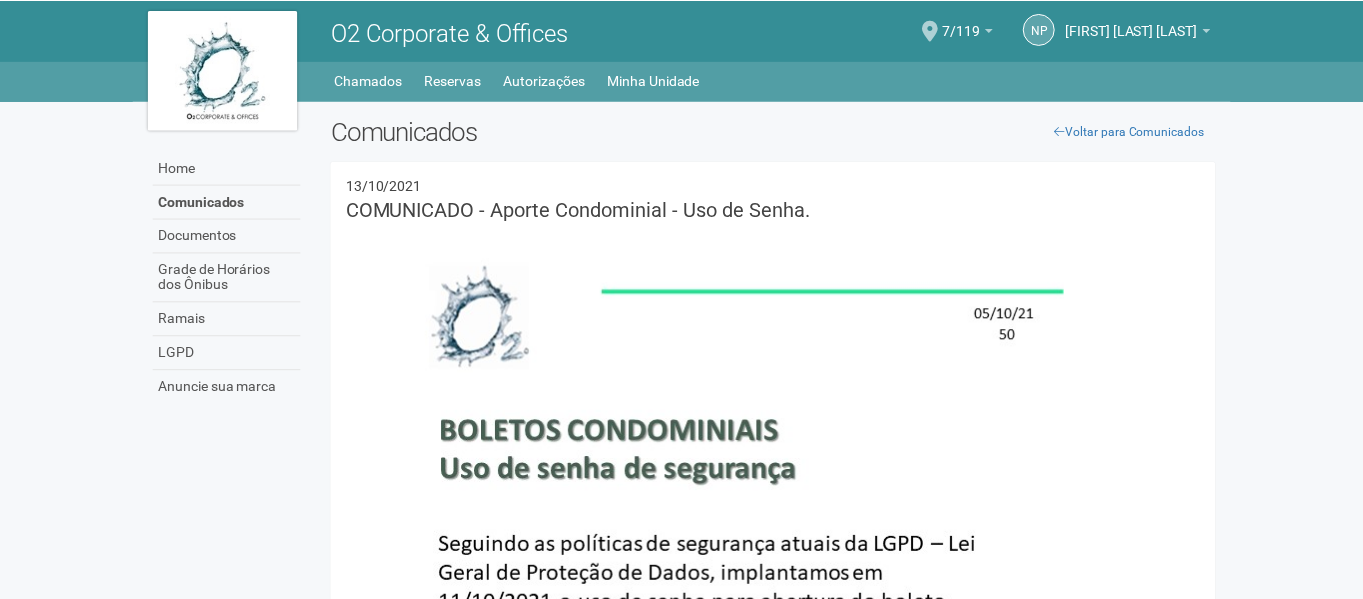 scroll, scrollTop: 0, scrollLeft: 0, axis: both 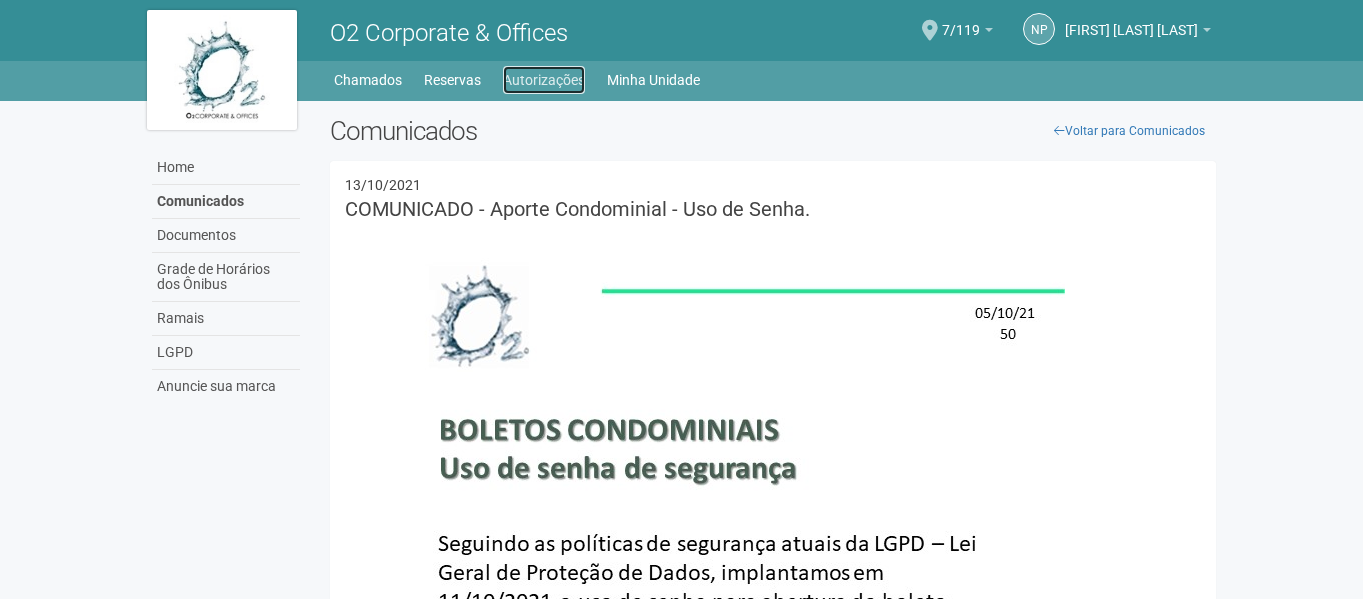 click on "Autorizações" at bounding box center (544, 80) 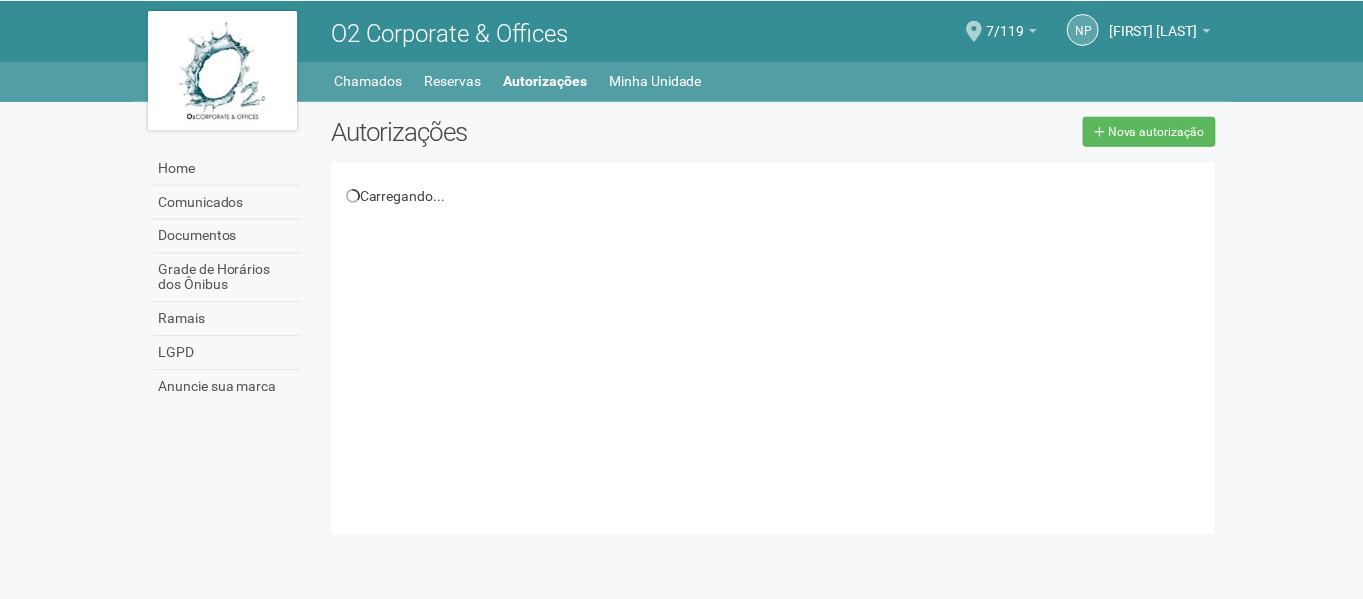 scroll, scrollTop: 0, scrollLeft: 0, axis: both 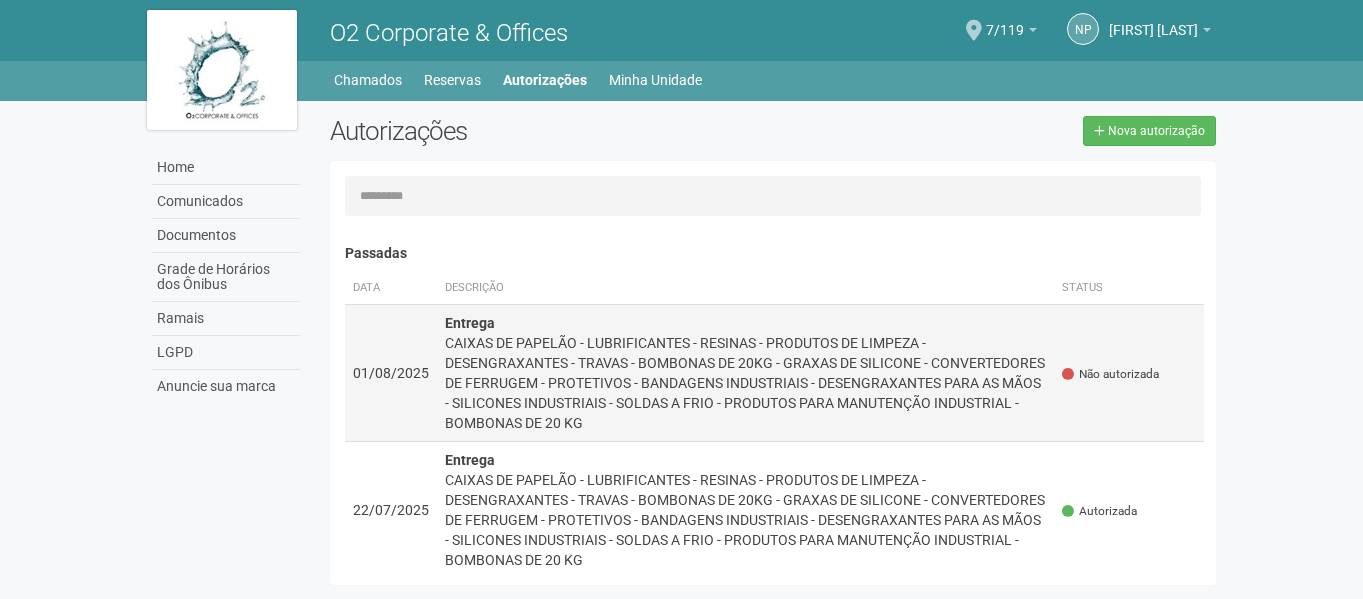 click on "CAIXAS DE PAPELÃO - LUBRIFICANTES - RESINAS - PRODUTOS DE LIMPEZA - DESENGRAXANTES - TRAVAS - BOMBONAS DE 20KG - GRAXAS DE SILICONE - CONVERTEDORES DE FERRUGEM - PROTETIVOS - BANDAGENS INDUSTRIAIS - DESENGRAXANTES PARA AS MÃOS - SILICONES INDUSTRIAIS - SOLDAS A FRIO - PRODUTOS PARA MANUTENÇÃO INDUSTRIAL - BOMBONAS DE 20 KG" at bounding box center (746, 383) 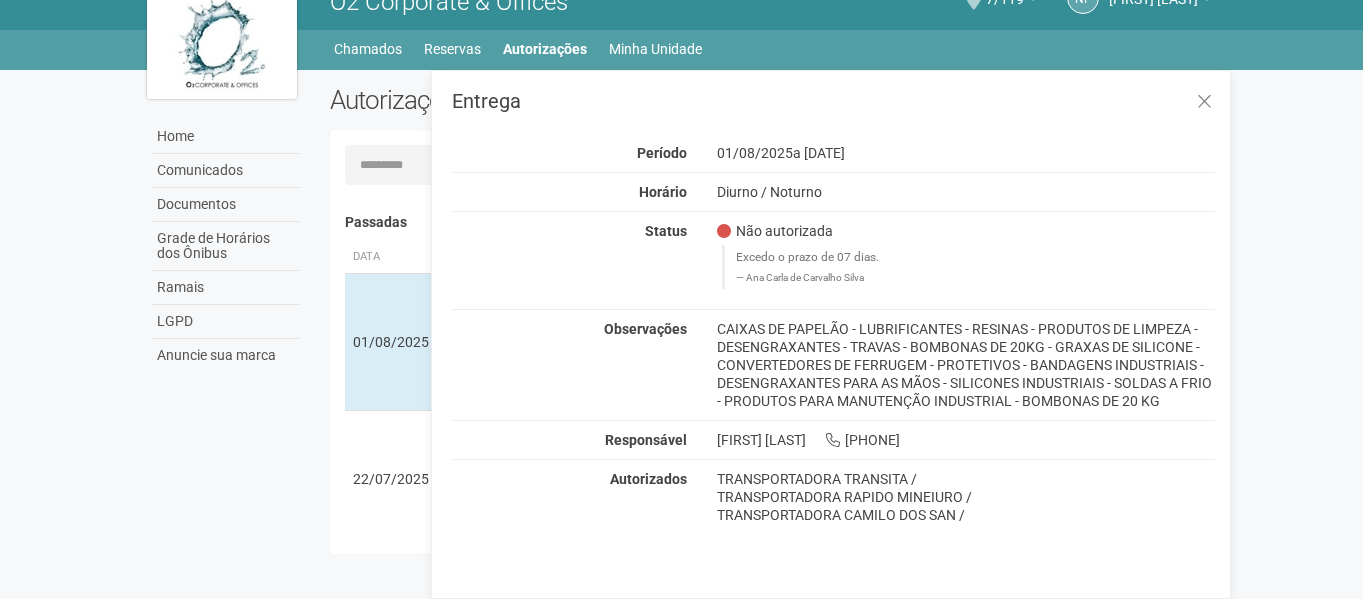 scroll, scrollTop: 0, scrollLeft: 0, axis: both 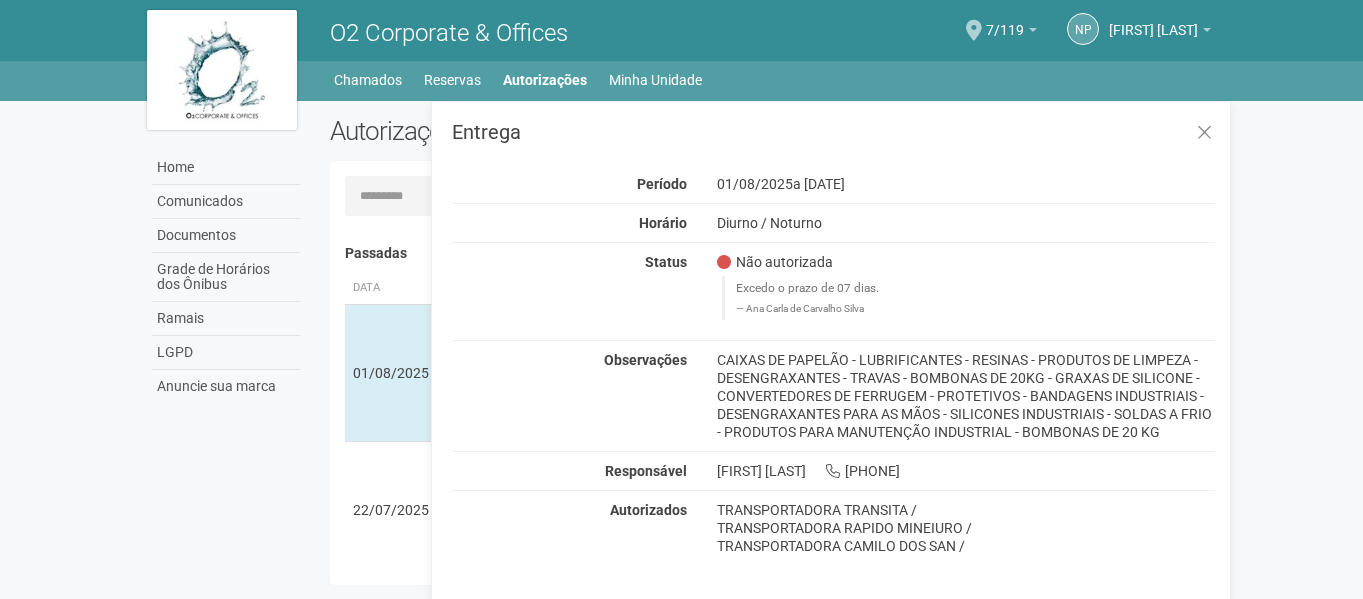 drag, startPoint x: 719, startPoint y: 354, endPoint x: 991, endPoint y: 541, distance: 330.0803 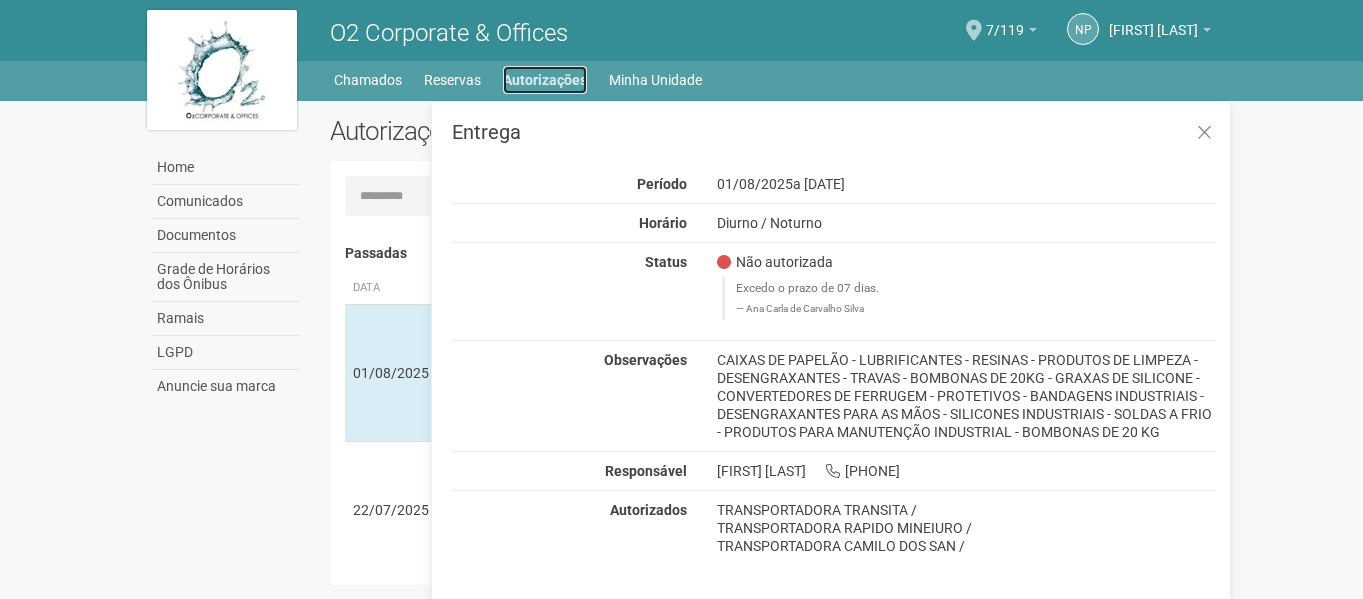 click on "Autorizações" at bounding box center [545, 80] 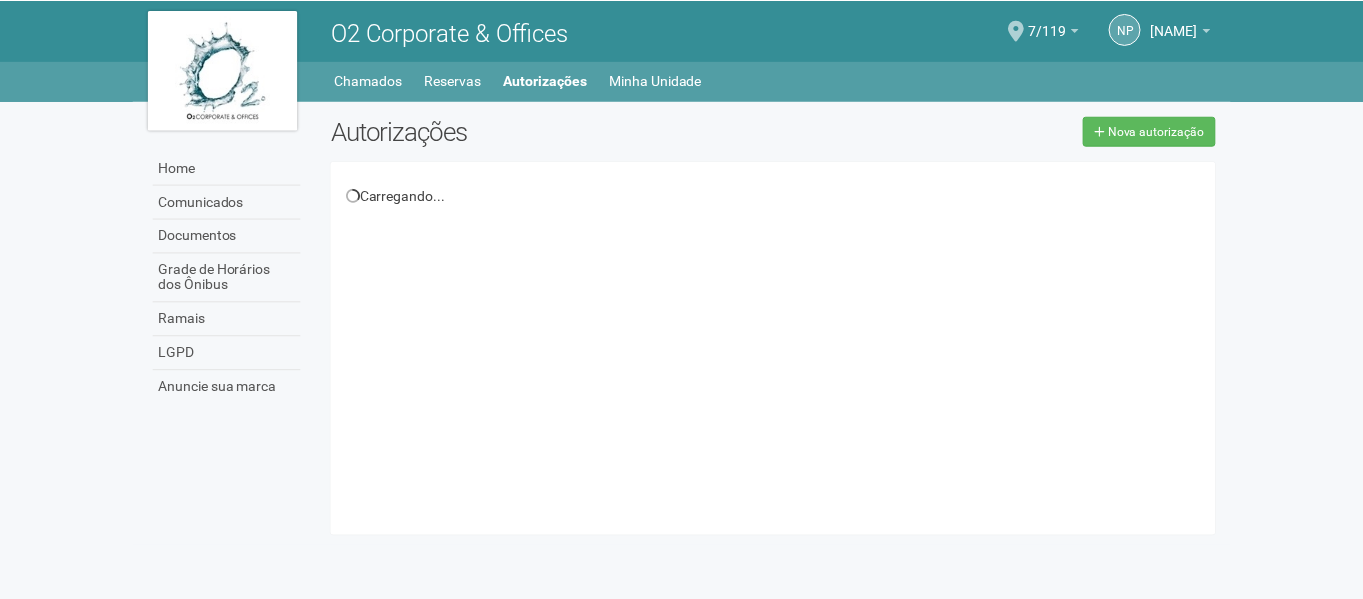 scroll, scrollTop: 0, scrollLeft: 0, axis: both 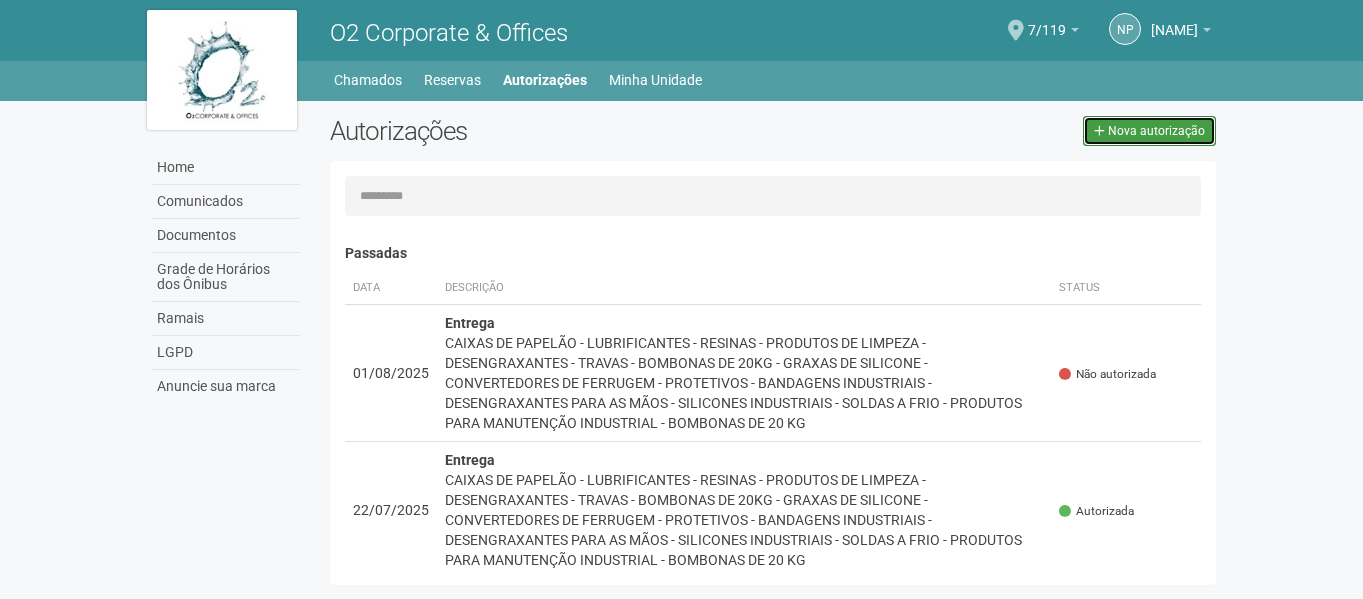 click on "Nova autorização" at bounding box center [1156, 131] 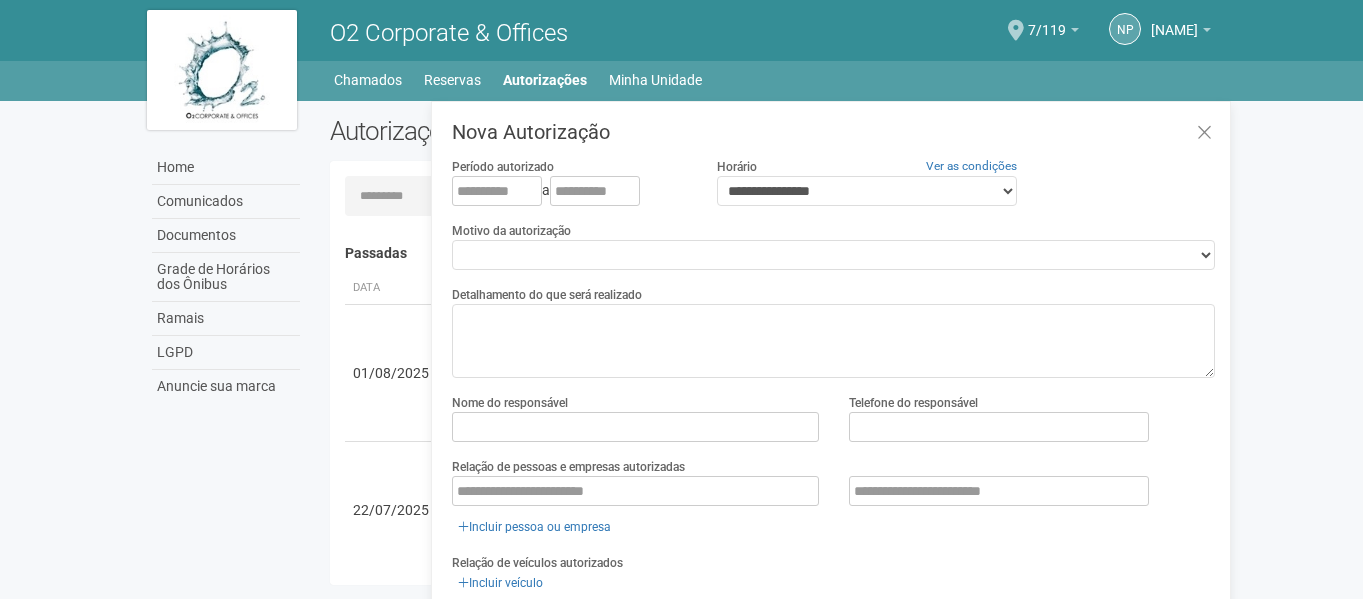 select on "**" 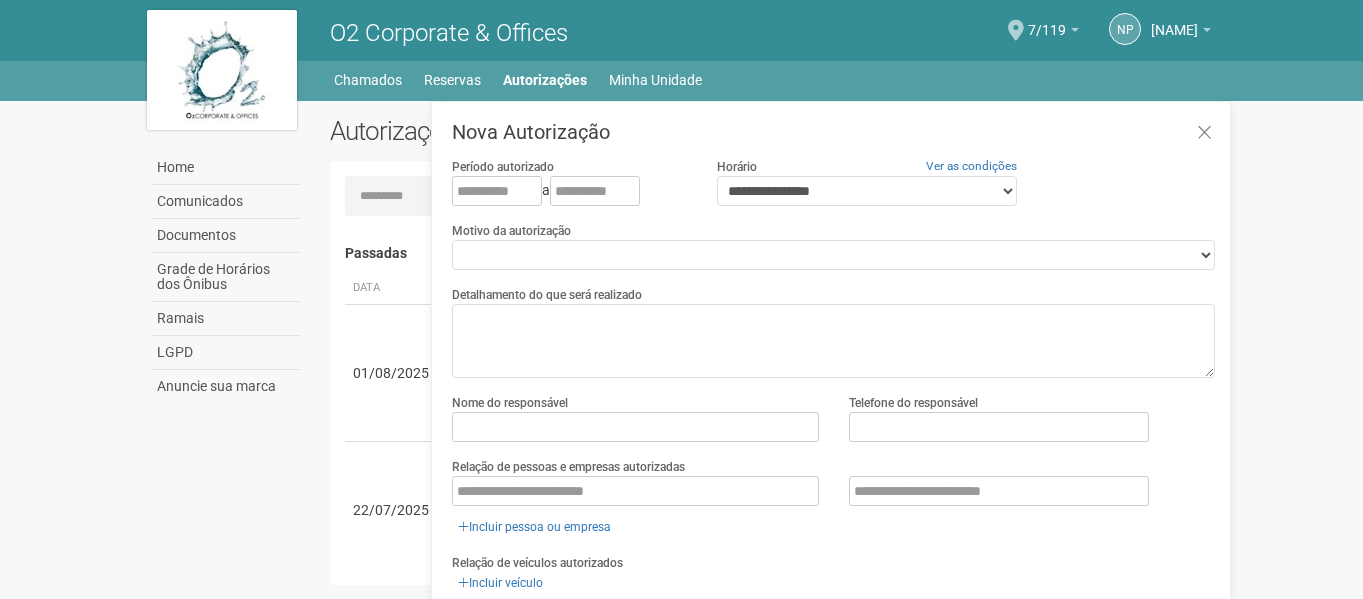 scroll, scrollTop: 31, scrollLeft: 0, axis: vertical 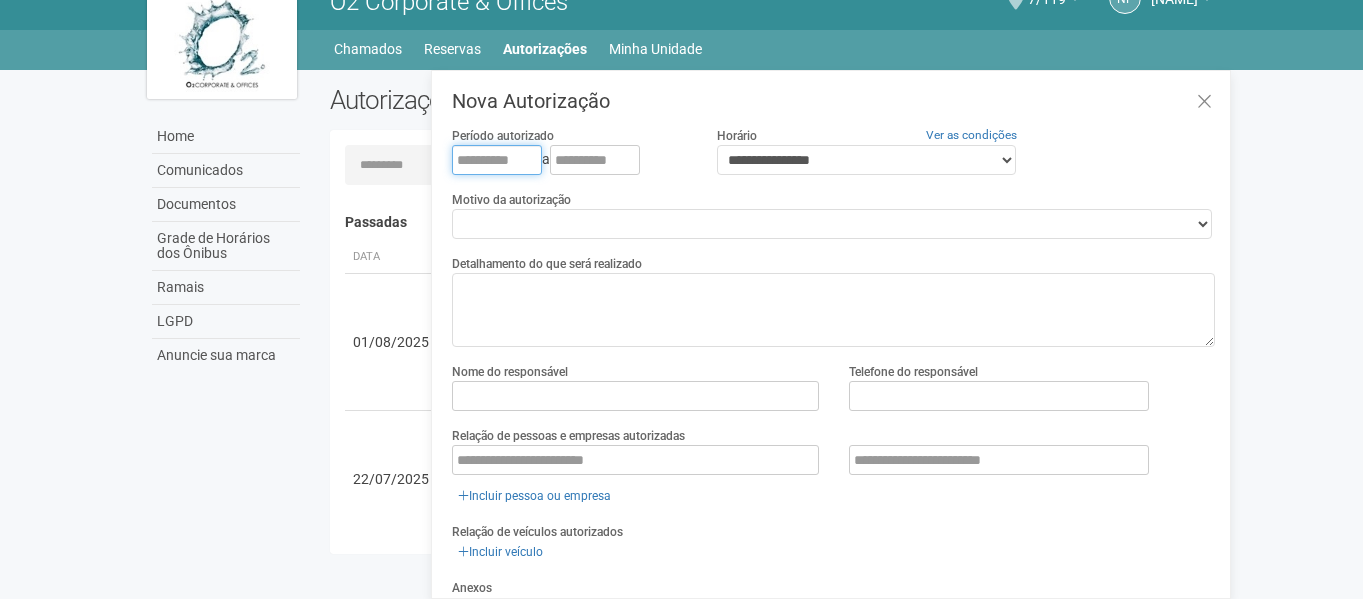 click at bounding box center [497, 160] 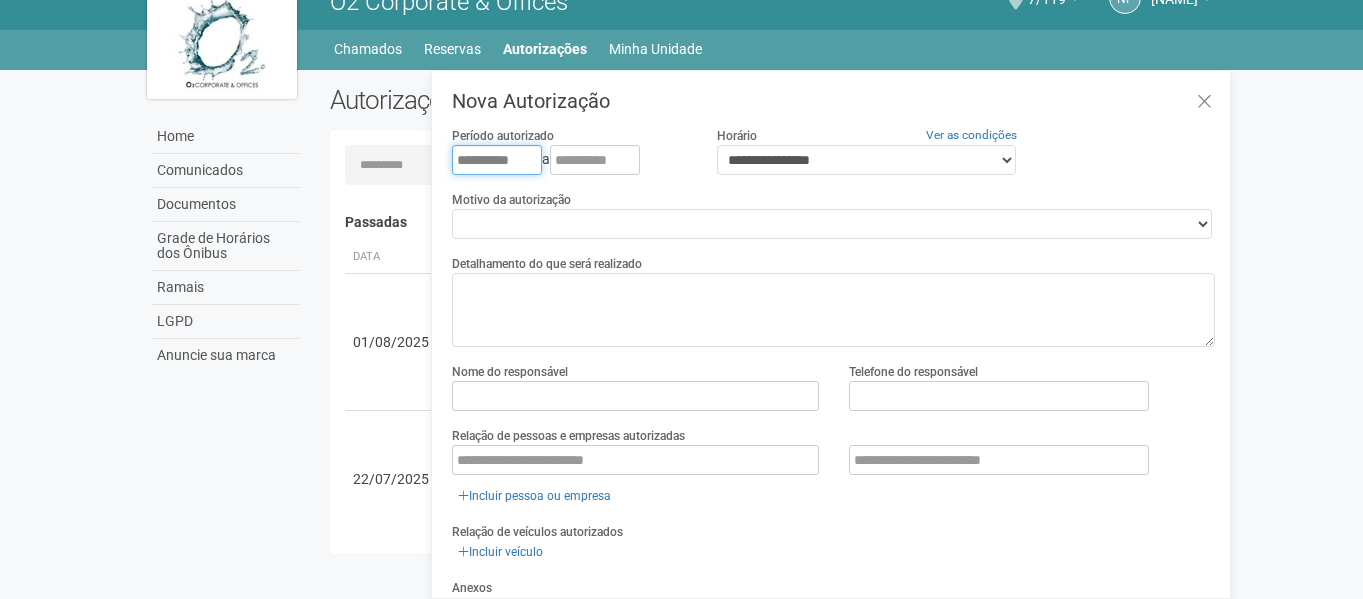 type on "**********" 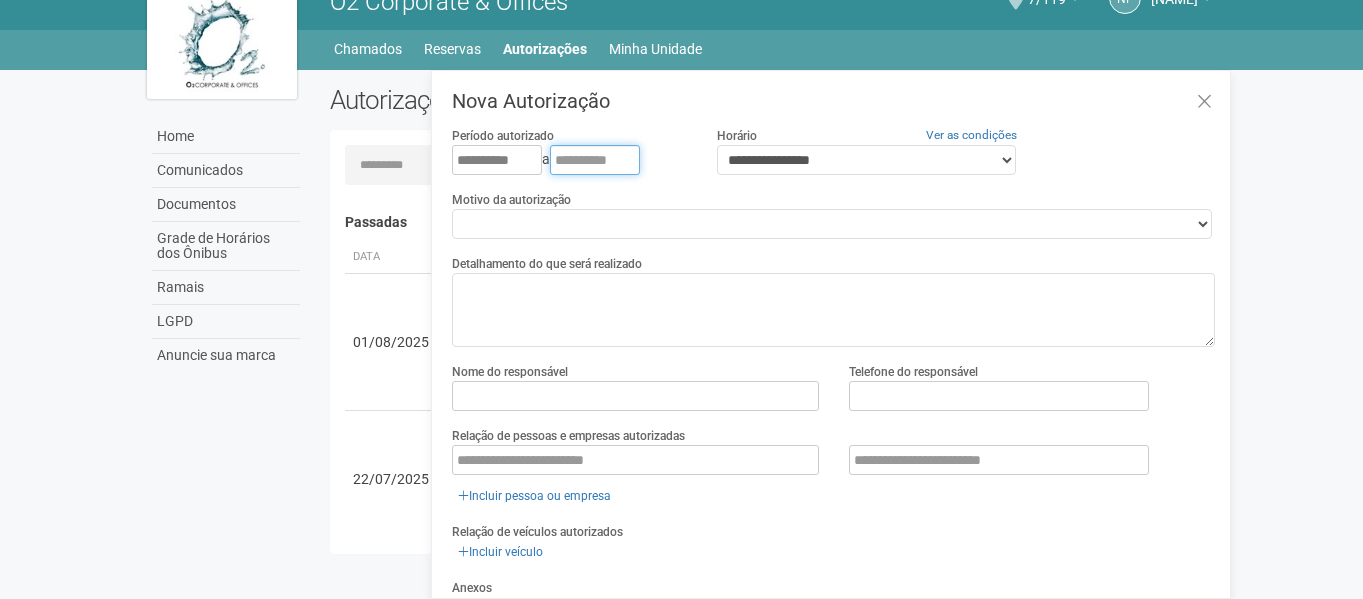 click at bounding box center (595, 160) 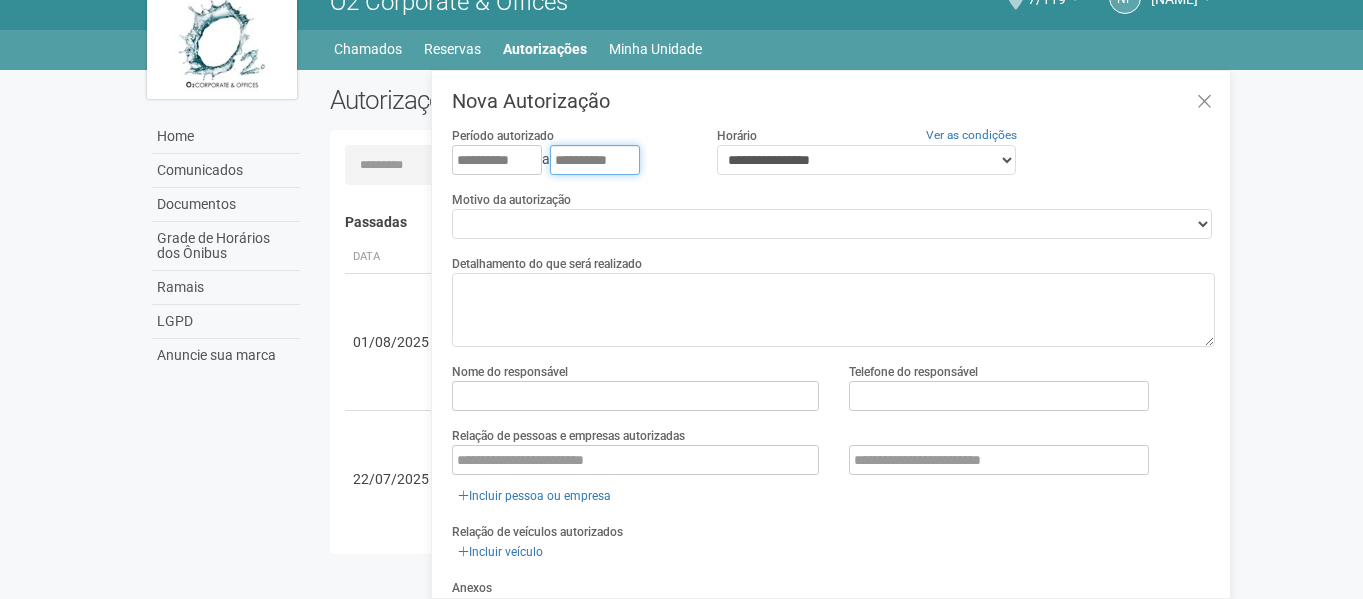 type on "**********" 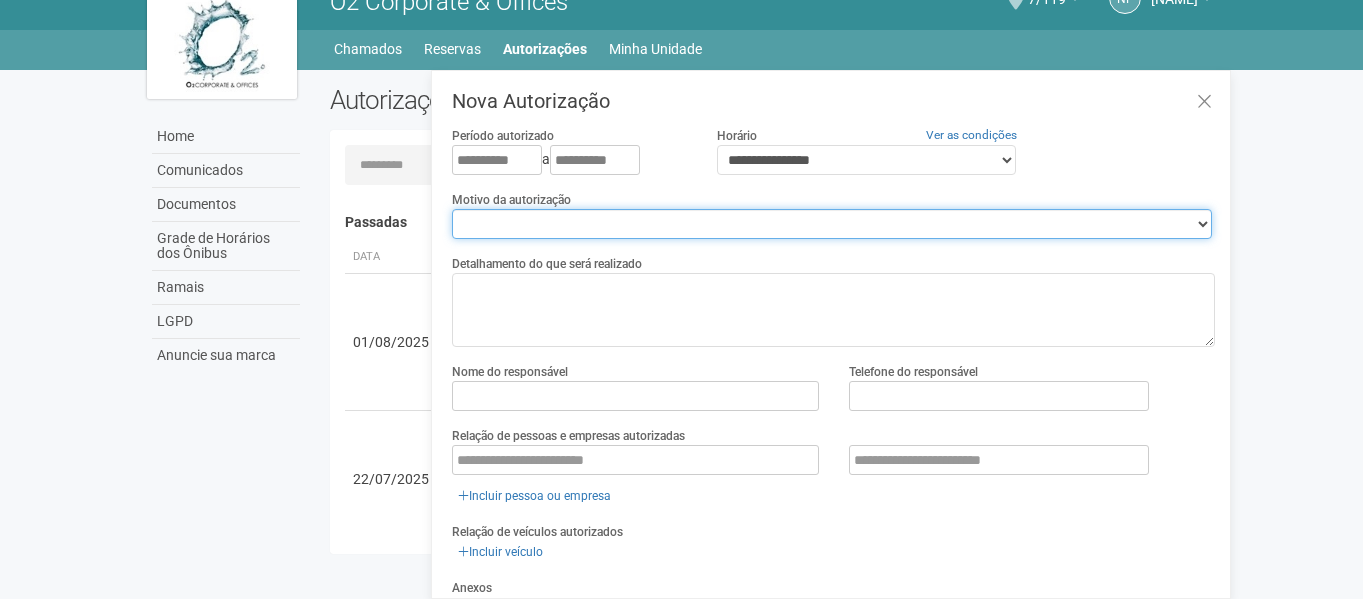 click on "**********" at bounding box center (832, 224) 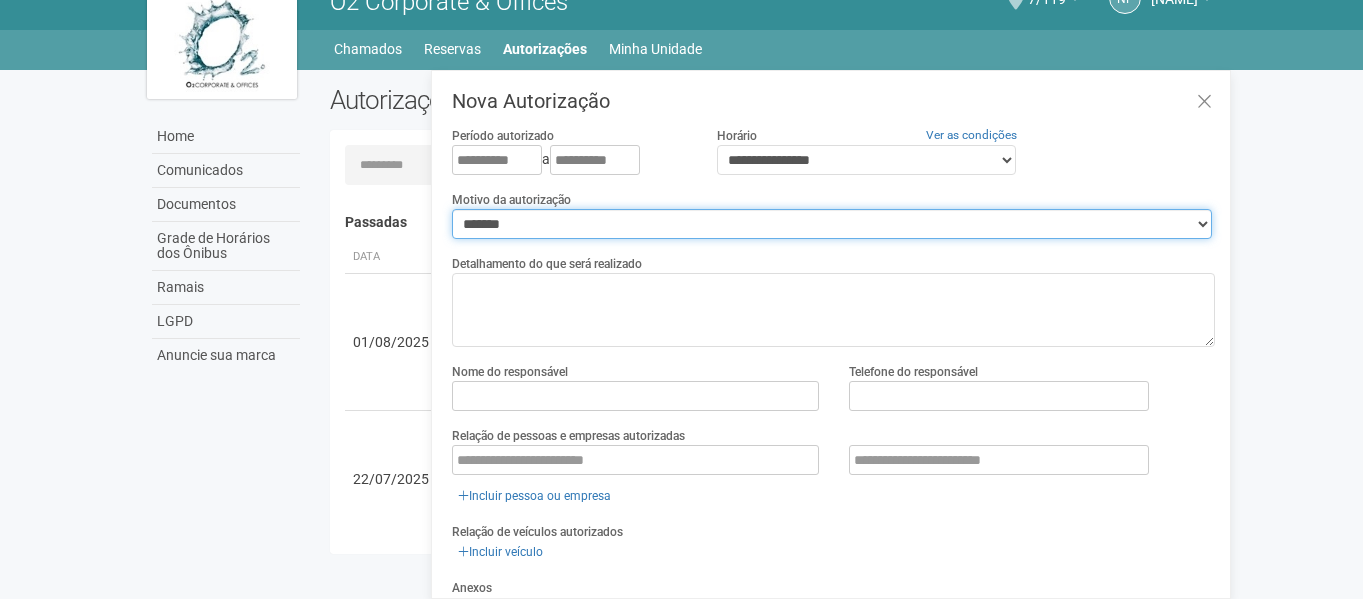 click on "**********" at bounding box center [832, 224] 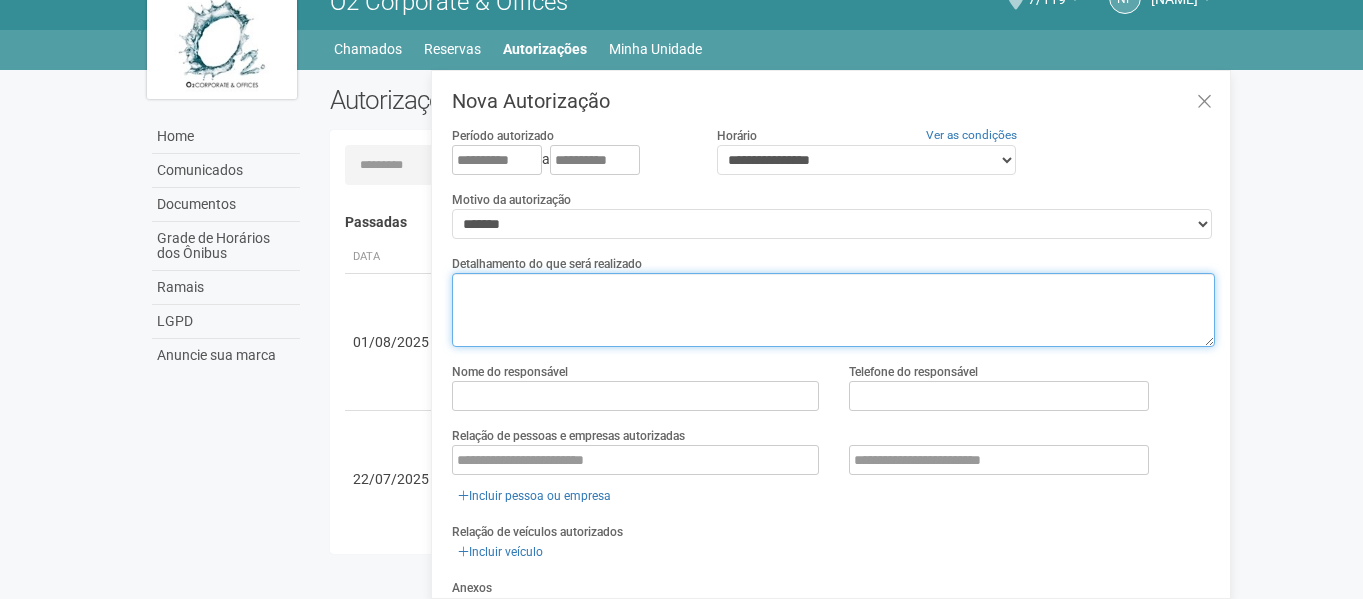 click at bounding box center [833, 310] 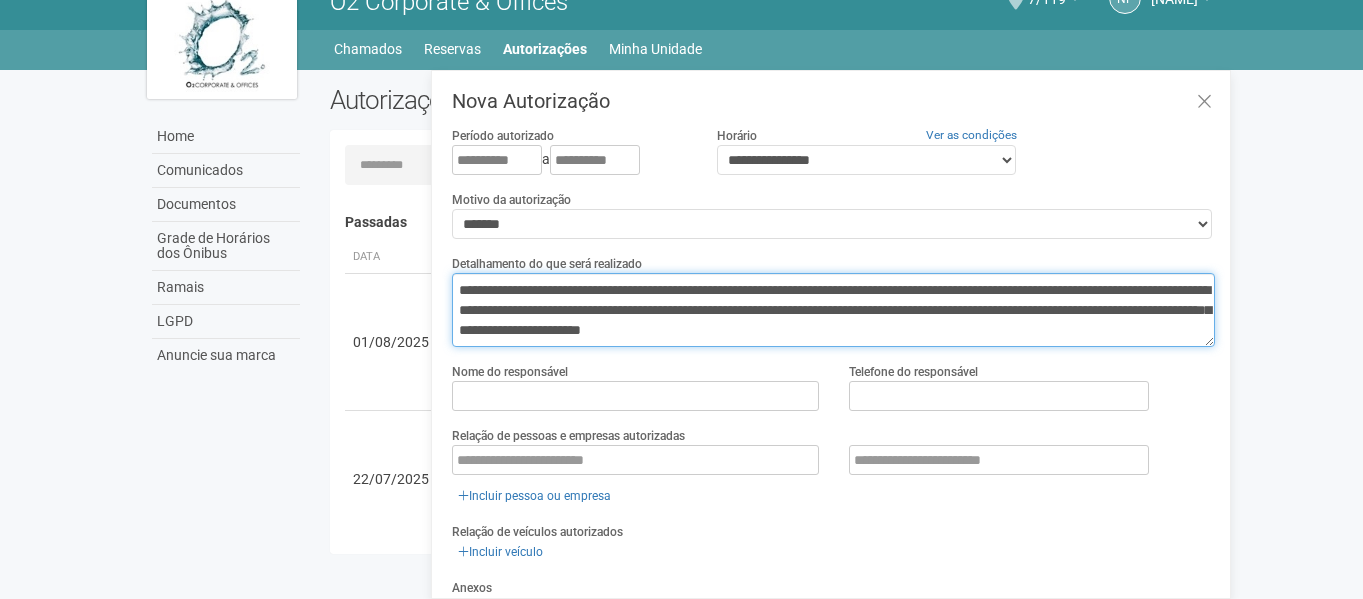 scroll, scrollTop: 113, scrollLeft: 0, axis: vertical 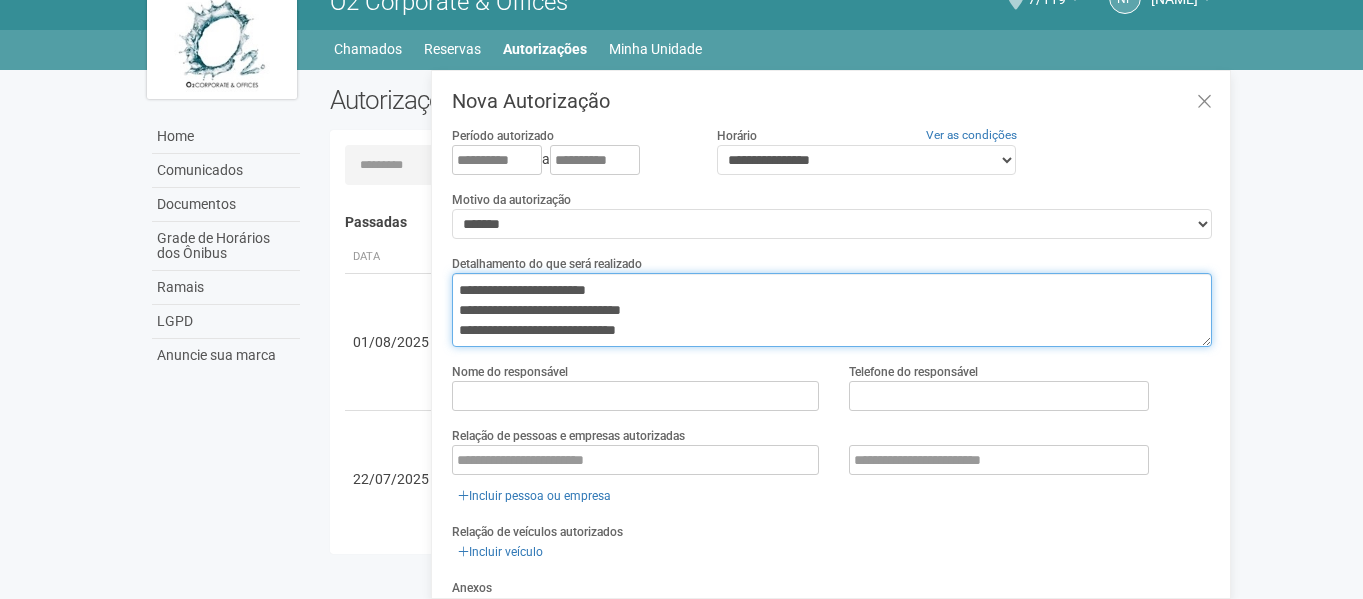 type on "**********" 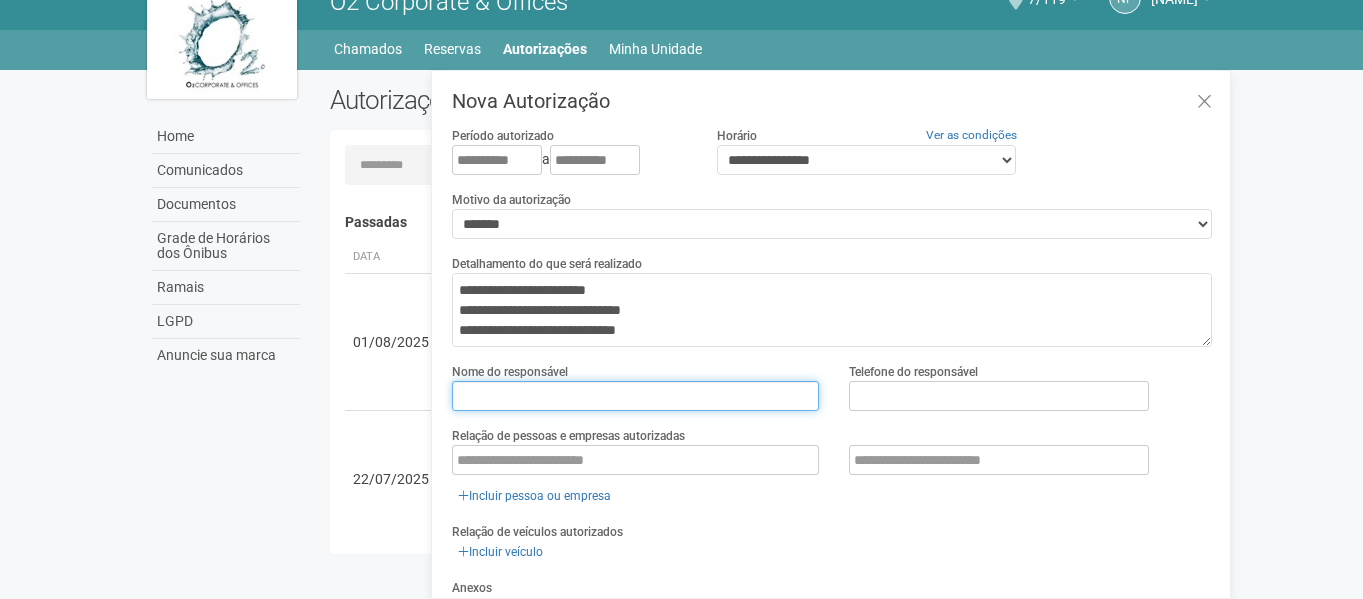 click at bounding box center (635, 396) 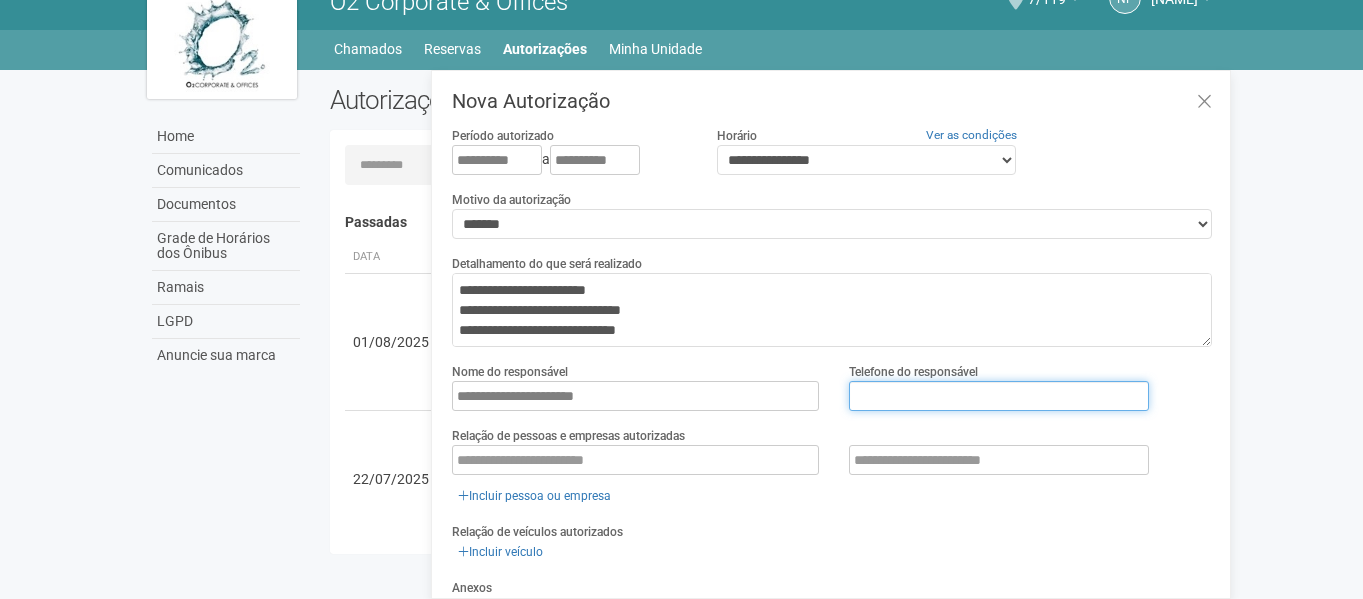 type on "**********" 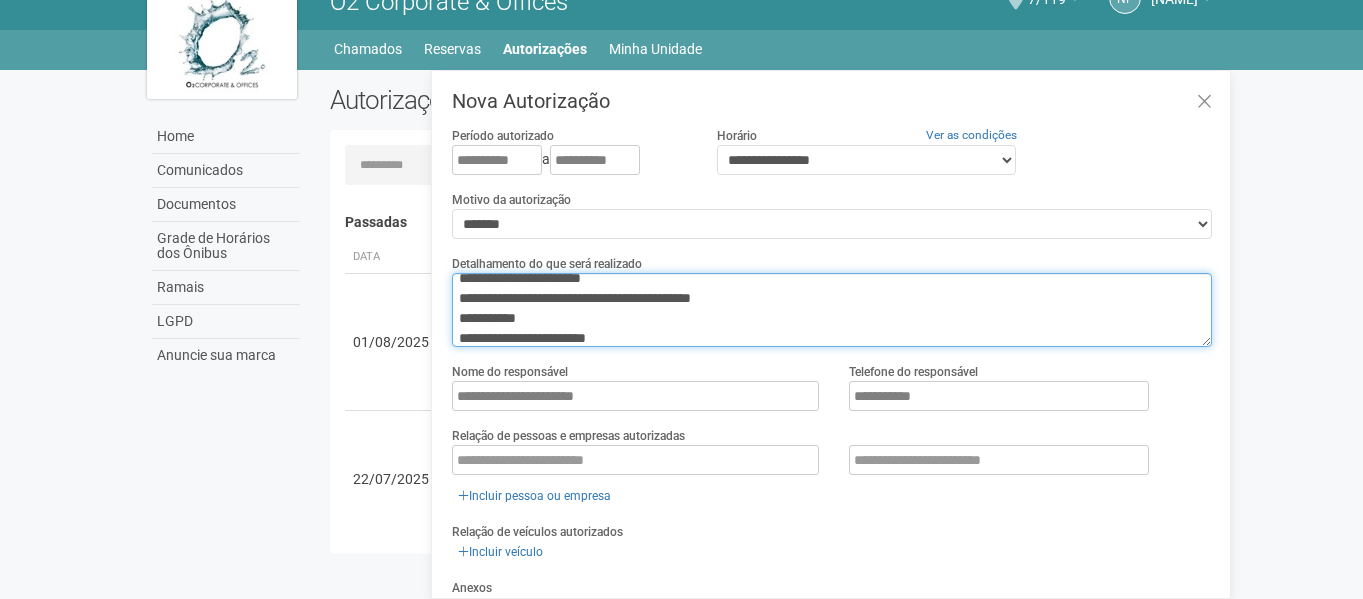scroll, scrollTop: 120, scrollLeft: 0, axis: vertical 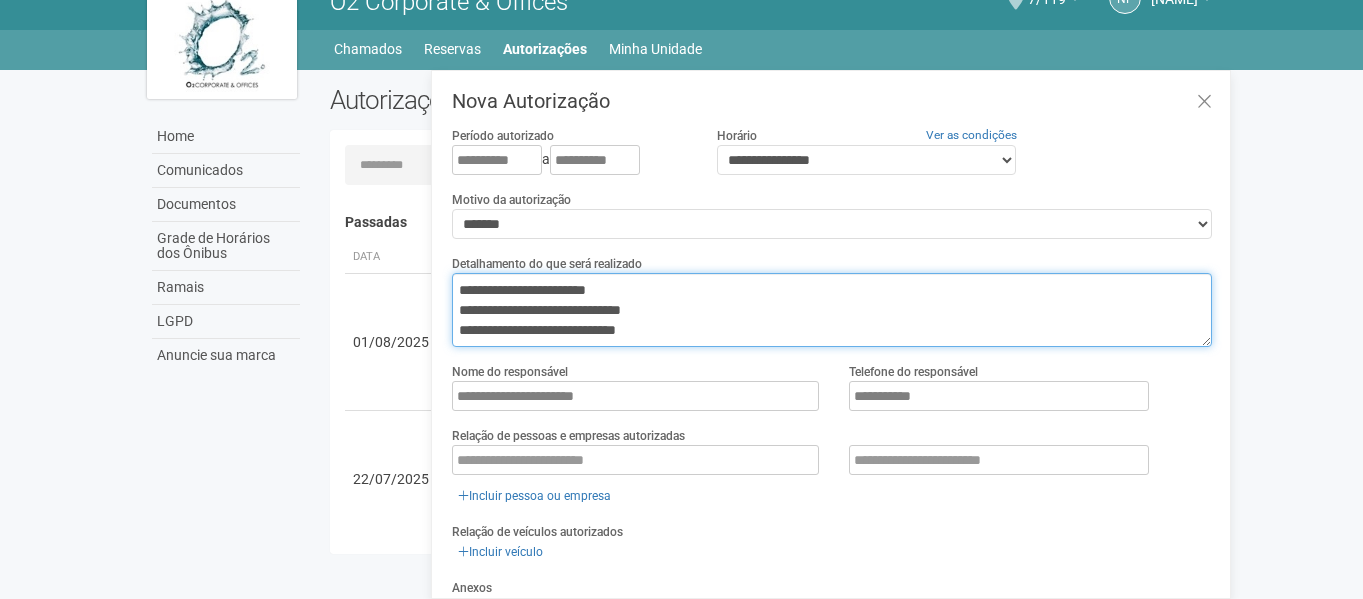 drag, startPoint x: 660, startPoint y: 287, endPoint x: 462, endPoint y: 295, distance: 198.16154 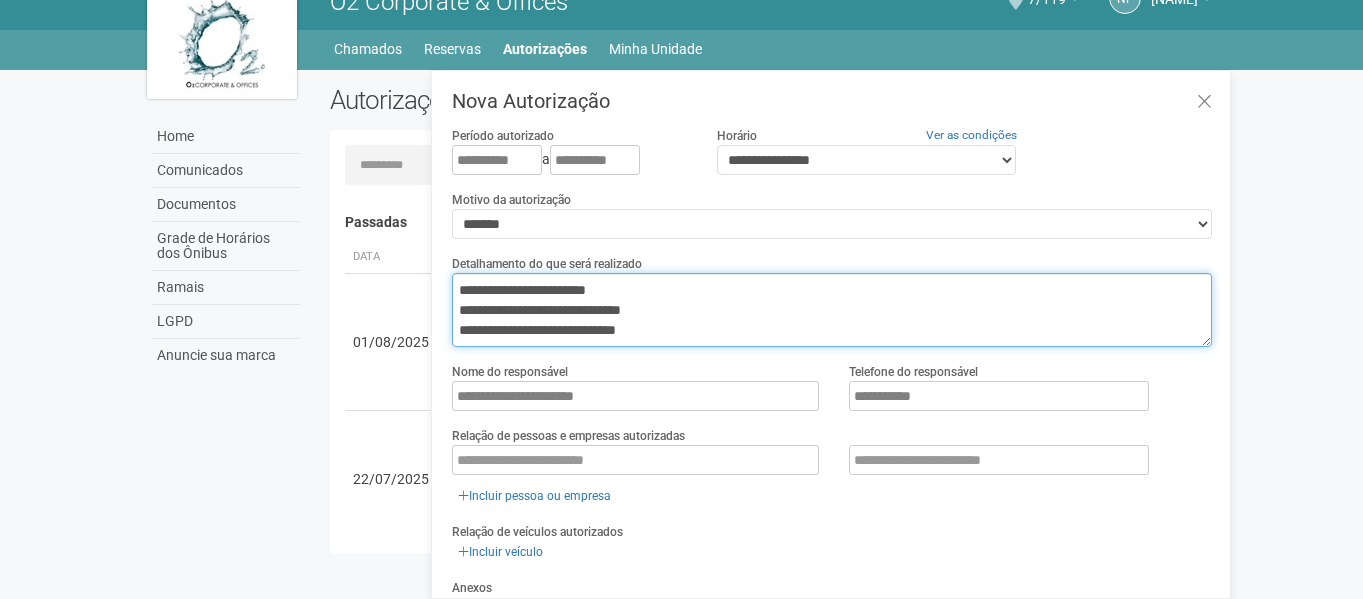 click on "**********" at bounding box center [832, 310] 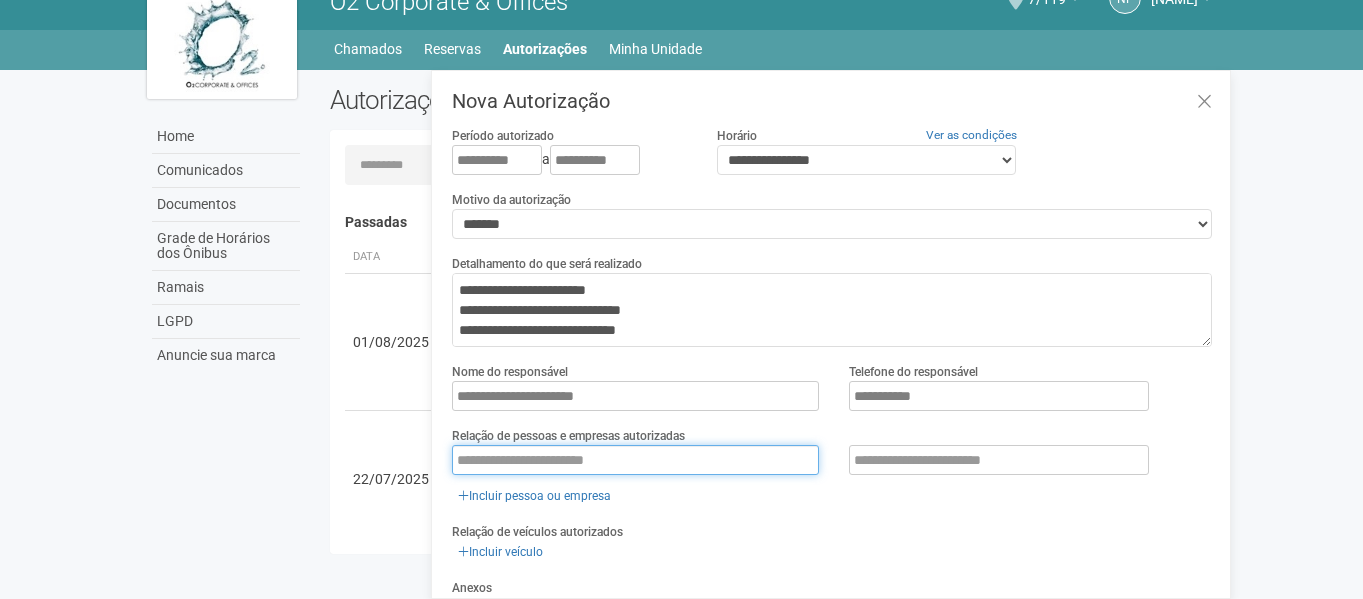 click at bounding box center [635, 460] 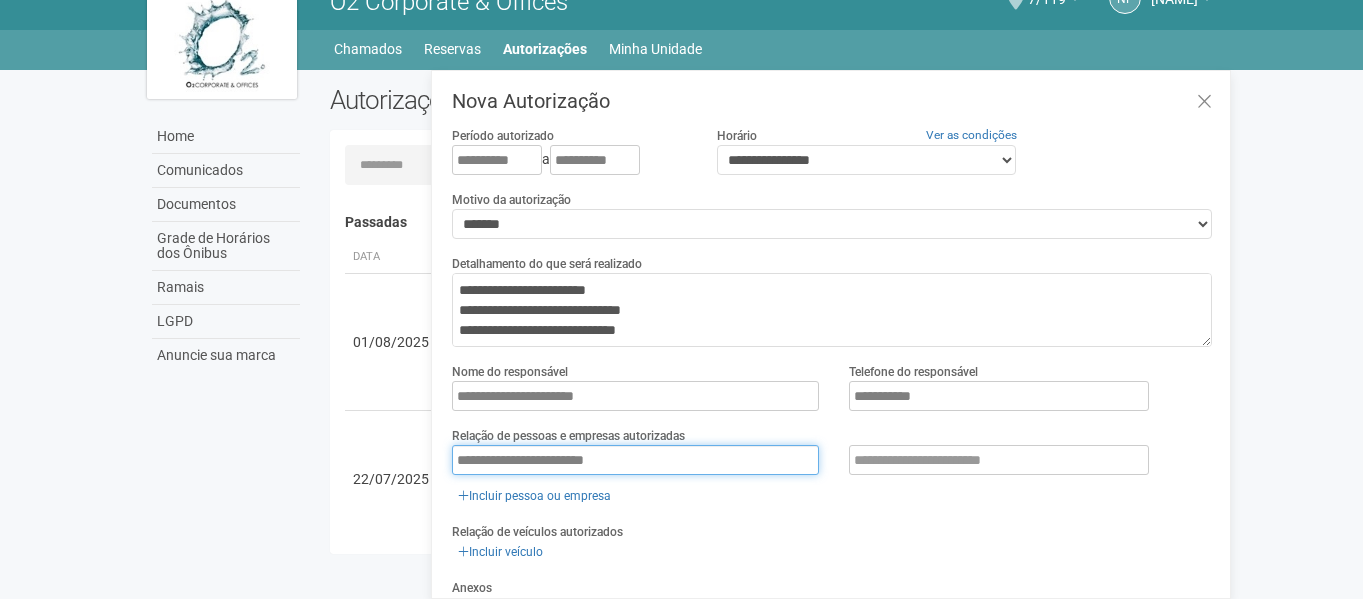 type on "**********" 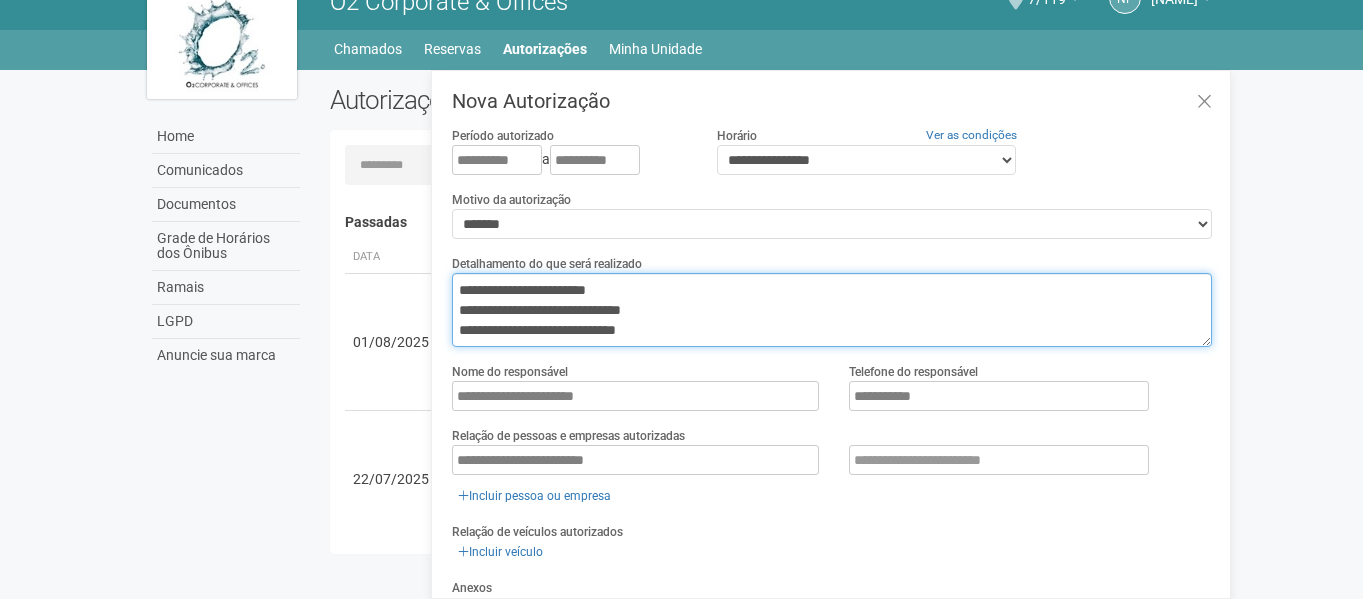 drag, startPoint x: 718, startPoint y: 309, endPoint x: 461, endPoint y: 307, distance: 257.00778 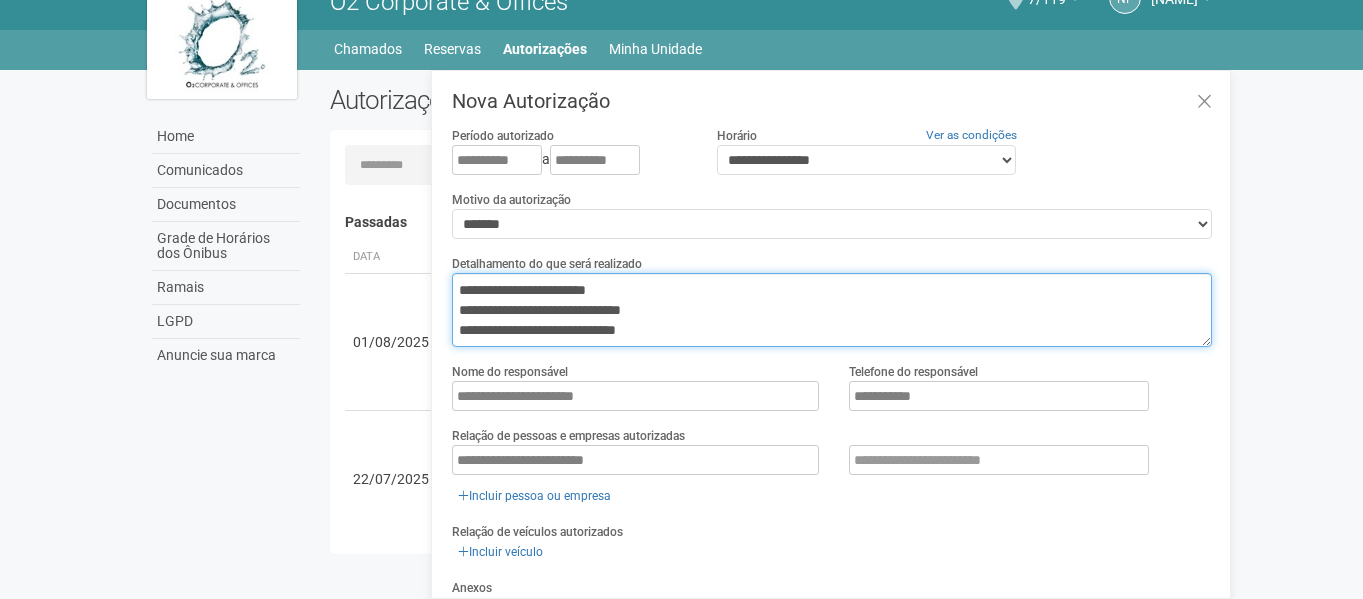 click on "**********" at bounding box center [832, 310] 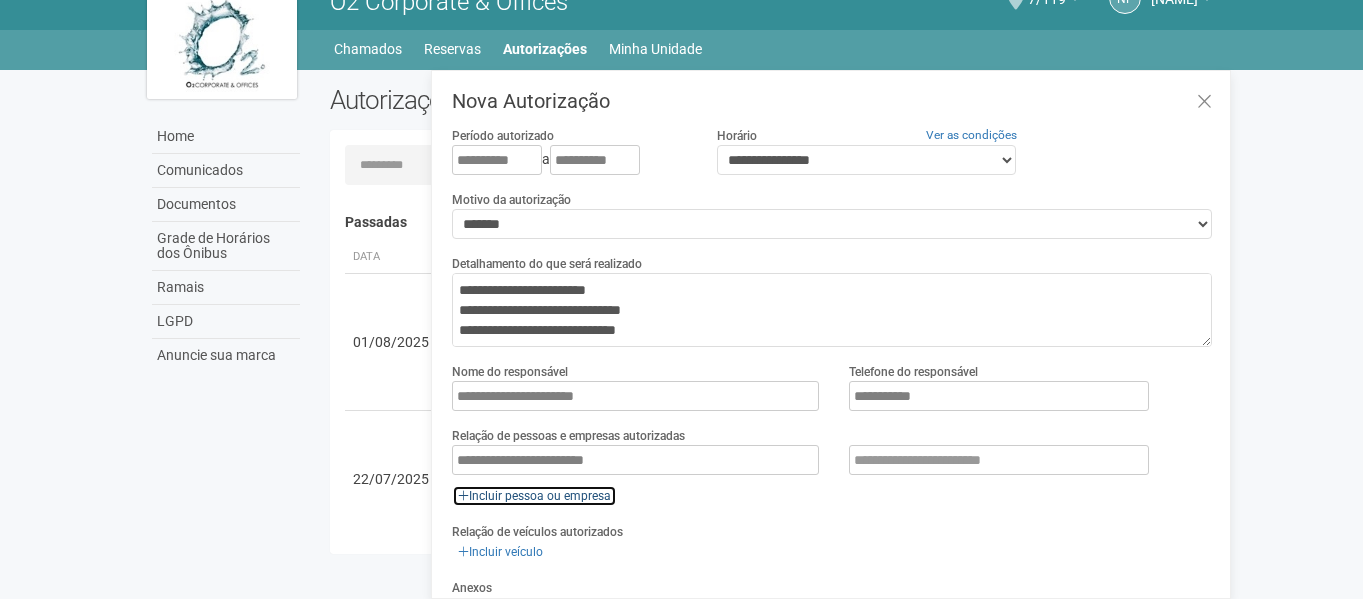 click on "Incluir pessoa ou empresa" at bounding box center [534, 496] 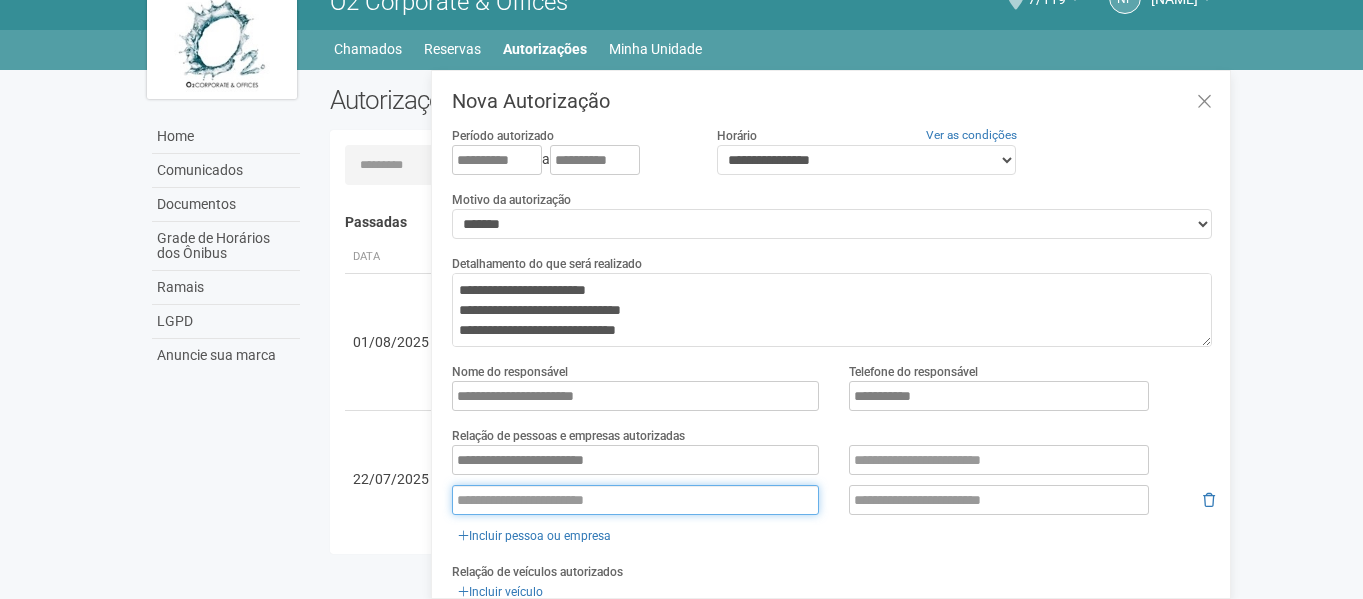 click at bounding box center (635, 500) 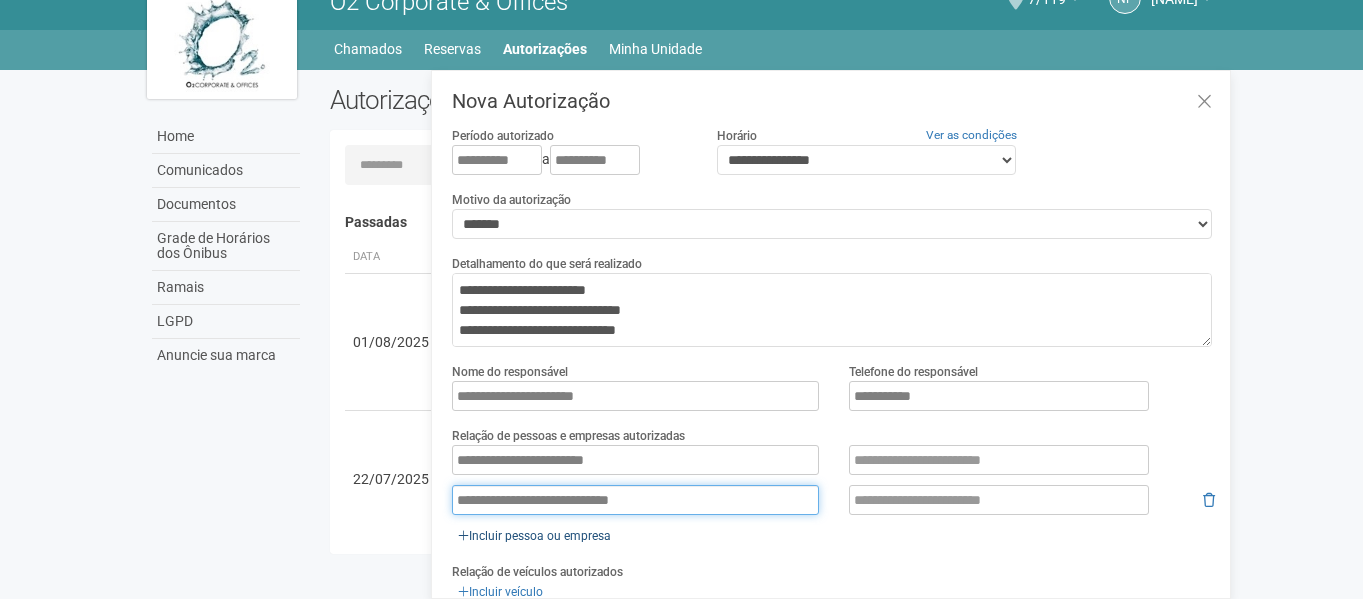 type on "**********" 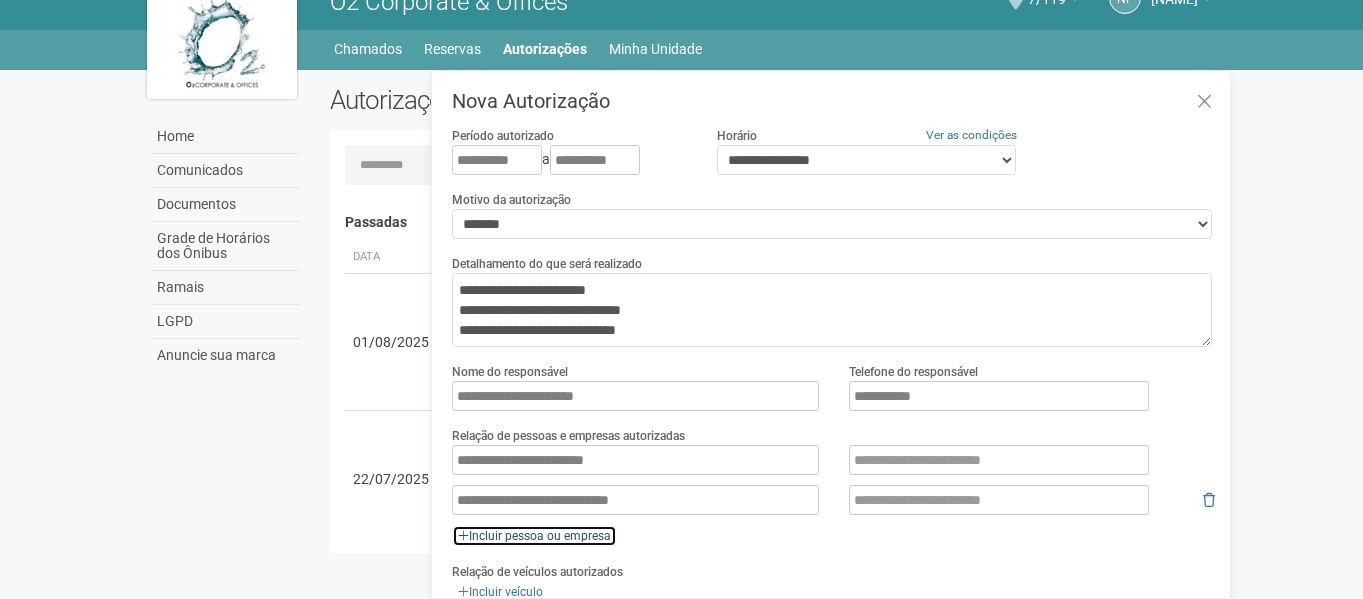 click on "Incluir pessoa ou empresa" at bounding box center [534, 536] 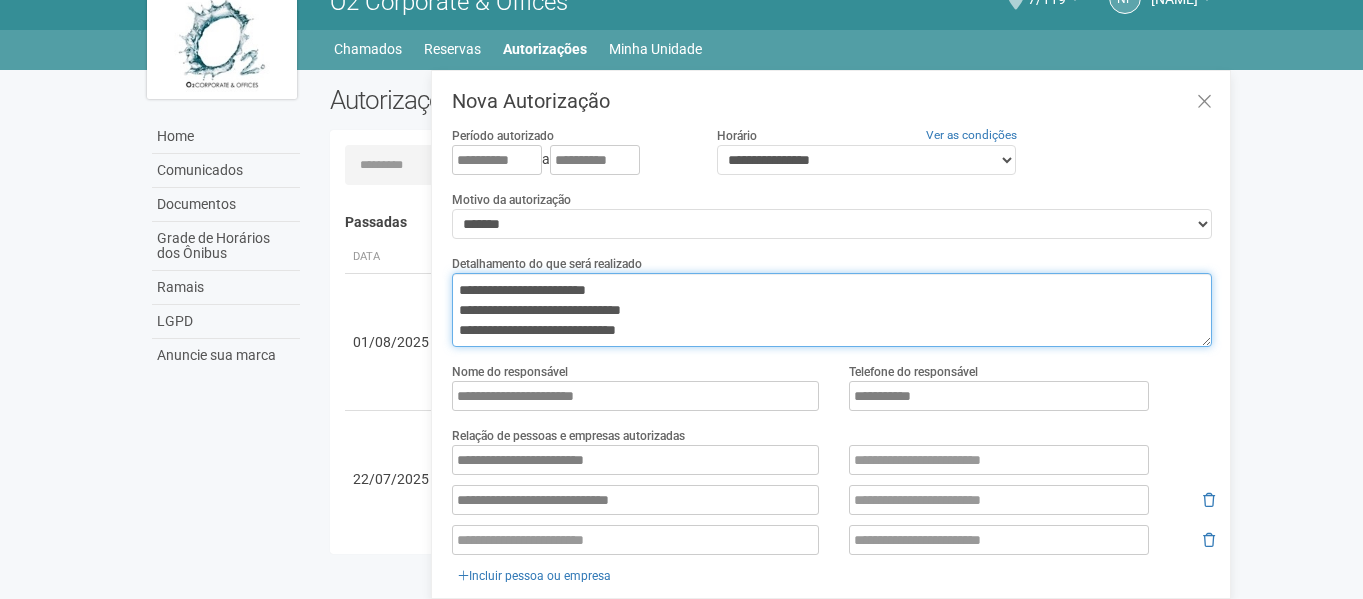 drag, startPoint x: 707, startPoint y: 327, endPoint x: 462, endPoint y: 332, distance: 245.05101 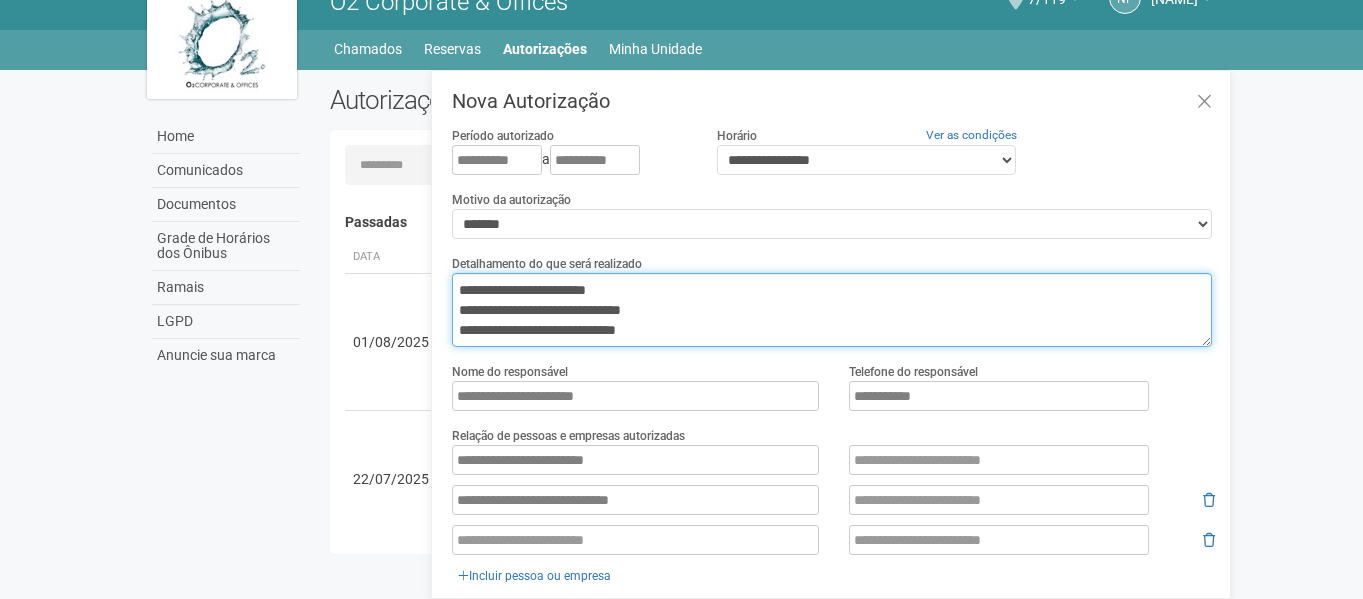 click on "**********" at bounding box center [832, 310] 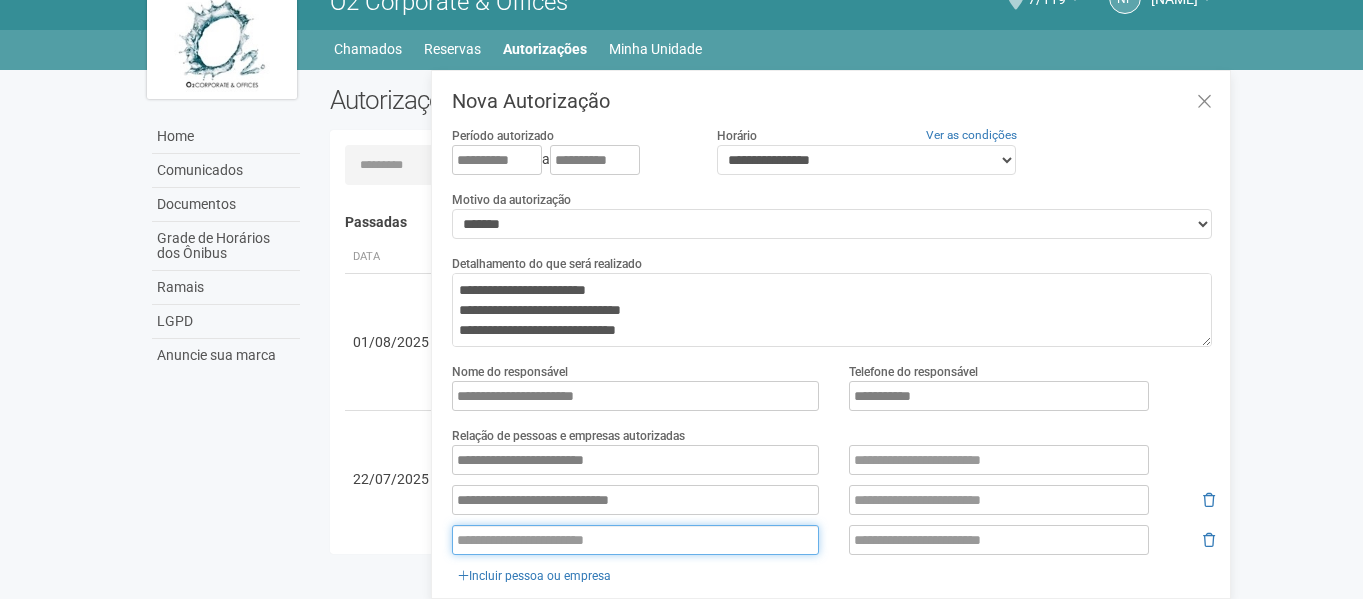click at bounding box center (635, 540) 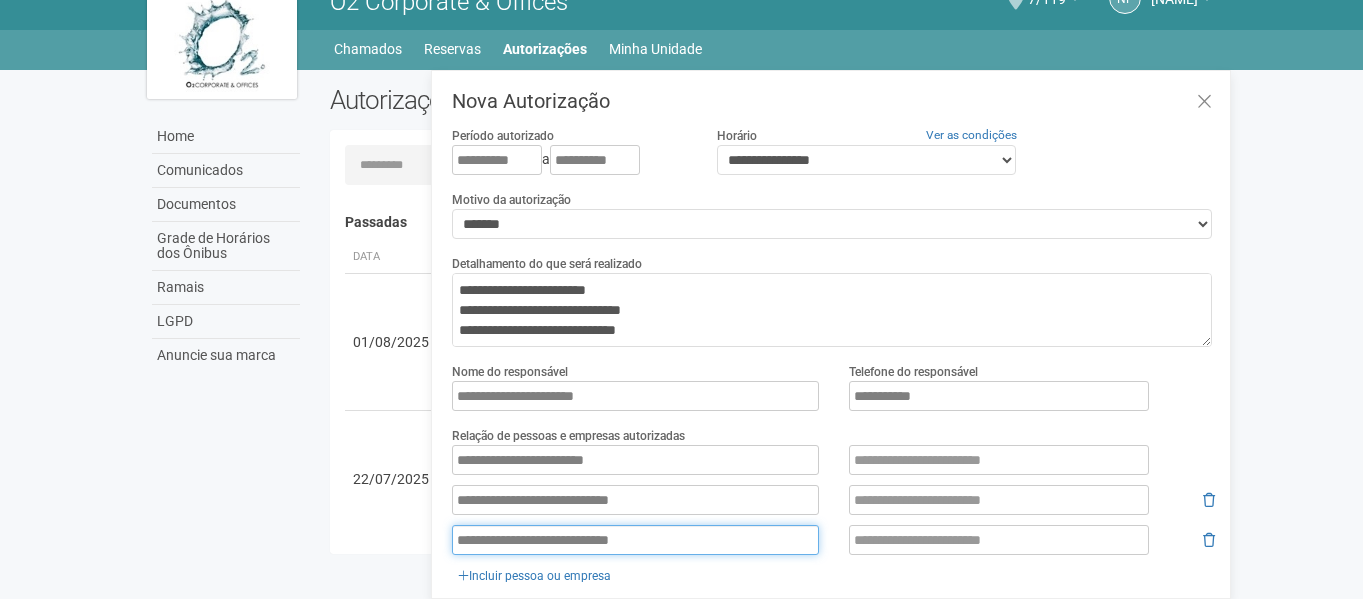 type on "**********" 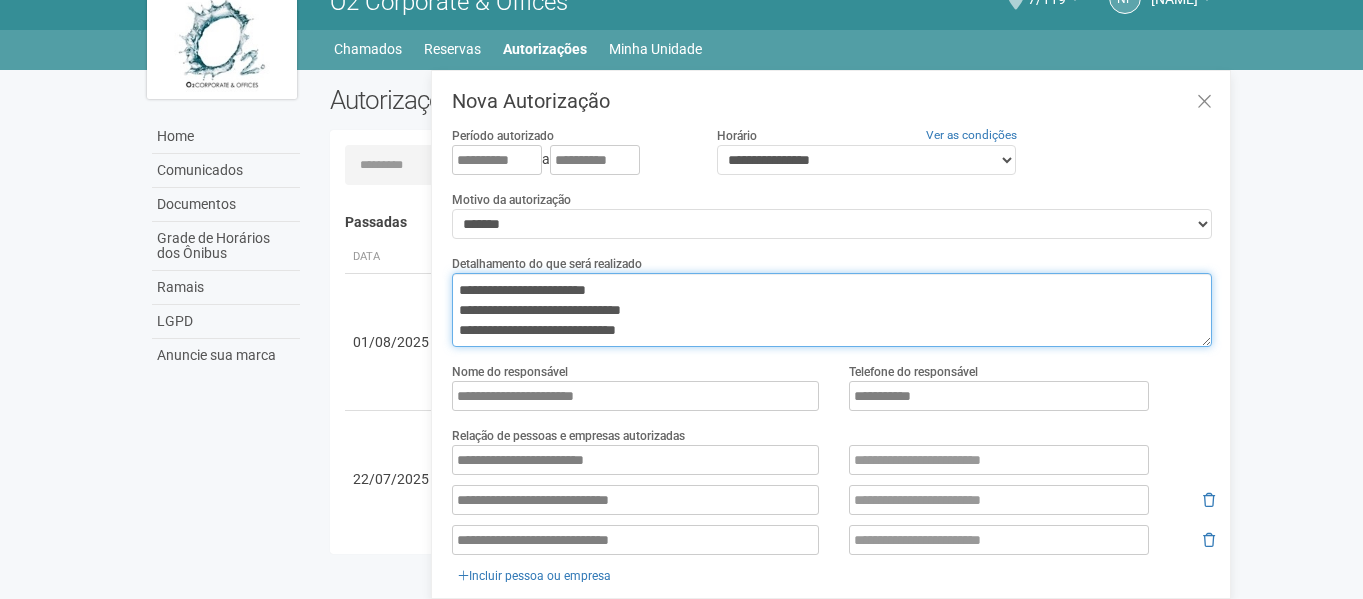 drag, startPoint x: 461, startPoint y: 283, endPoint x: 737, endPoint y: 326, distance: 279.32956 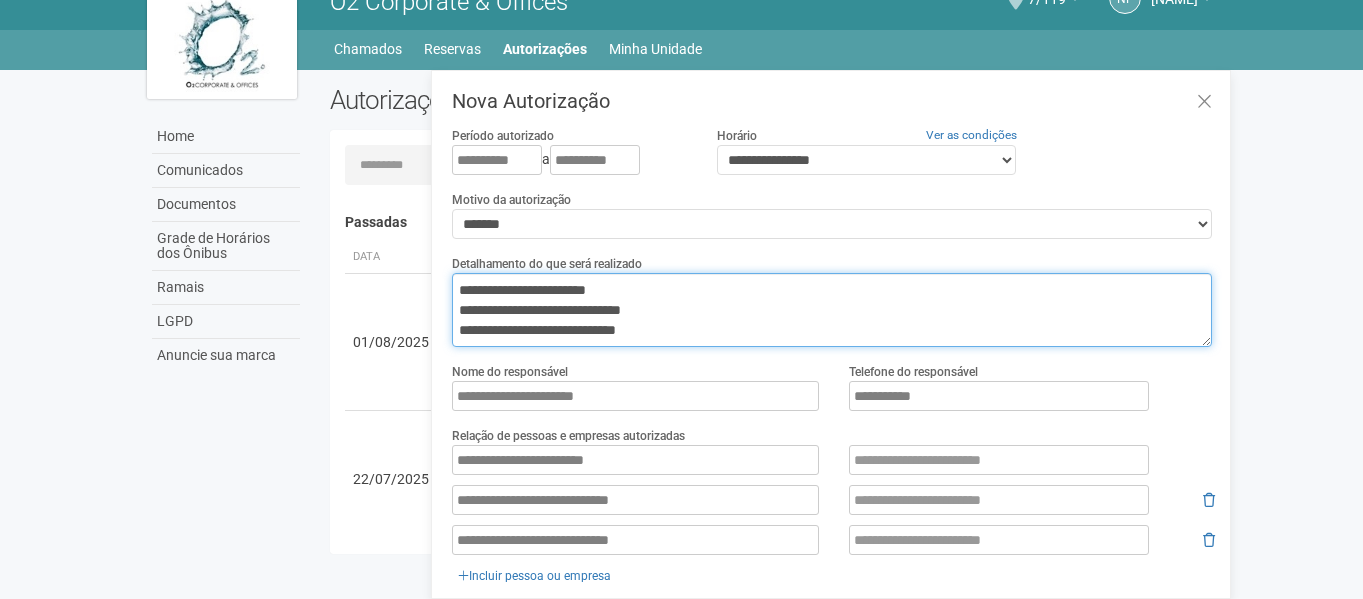 click on "**********" at bounding box center [832, 310] 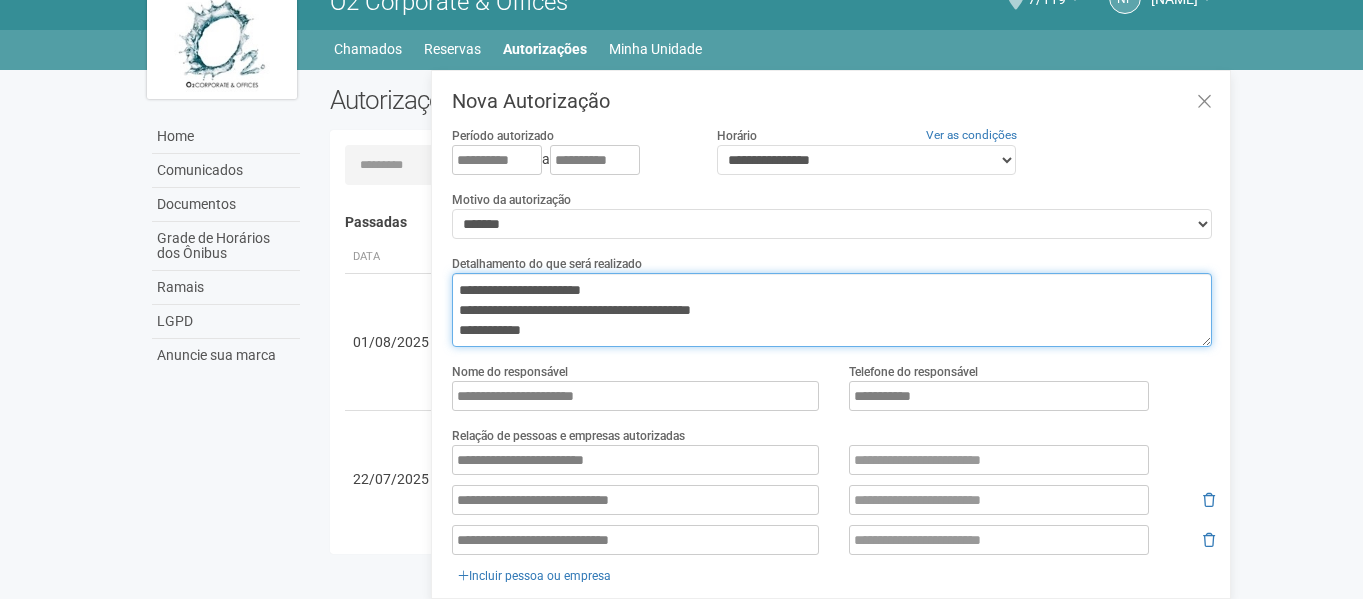 scroll, scrollTop: 80, scrollLeft: 0, axis: vertical 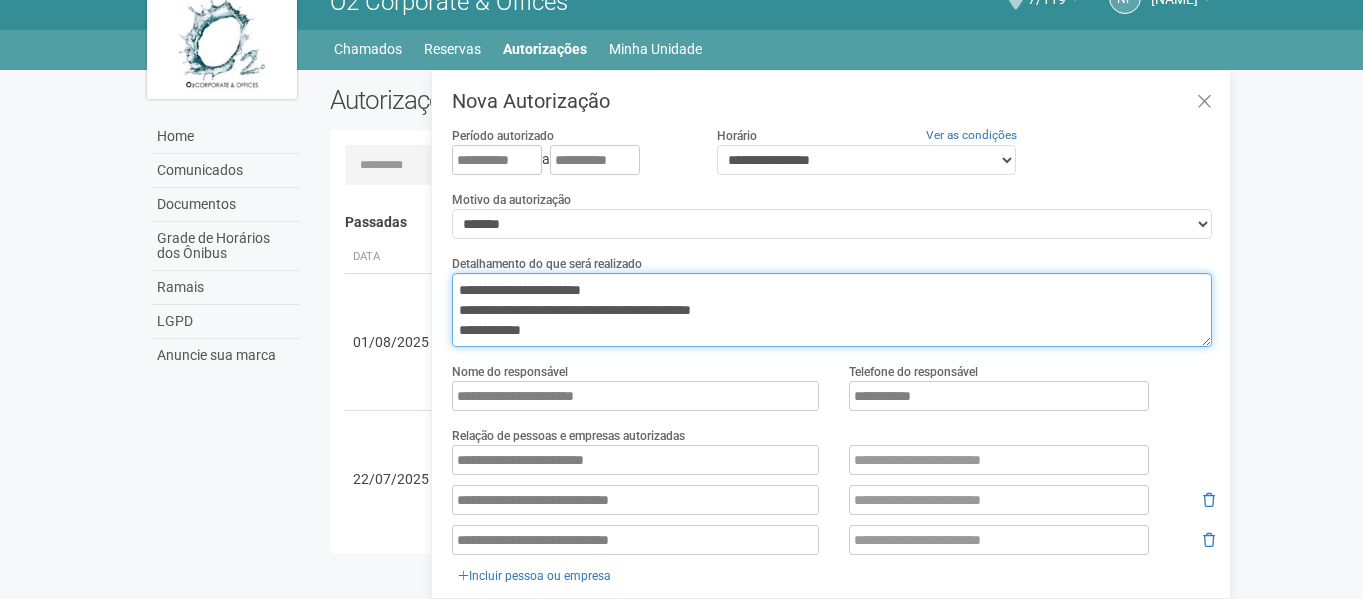 click on "**********" at bounding box center [832, 310] 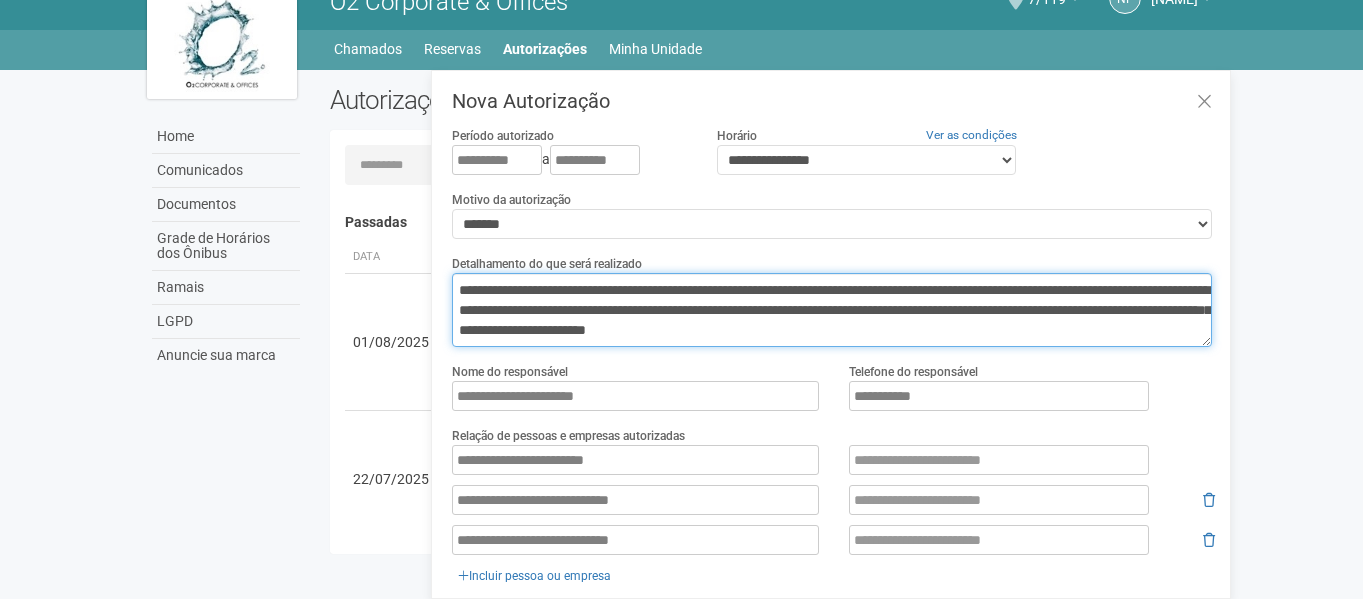 type on "**********" 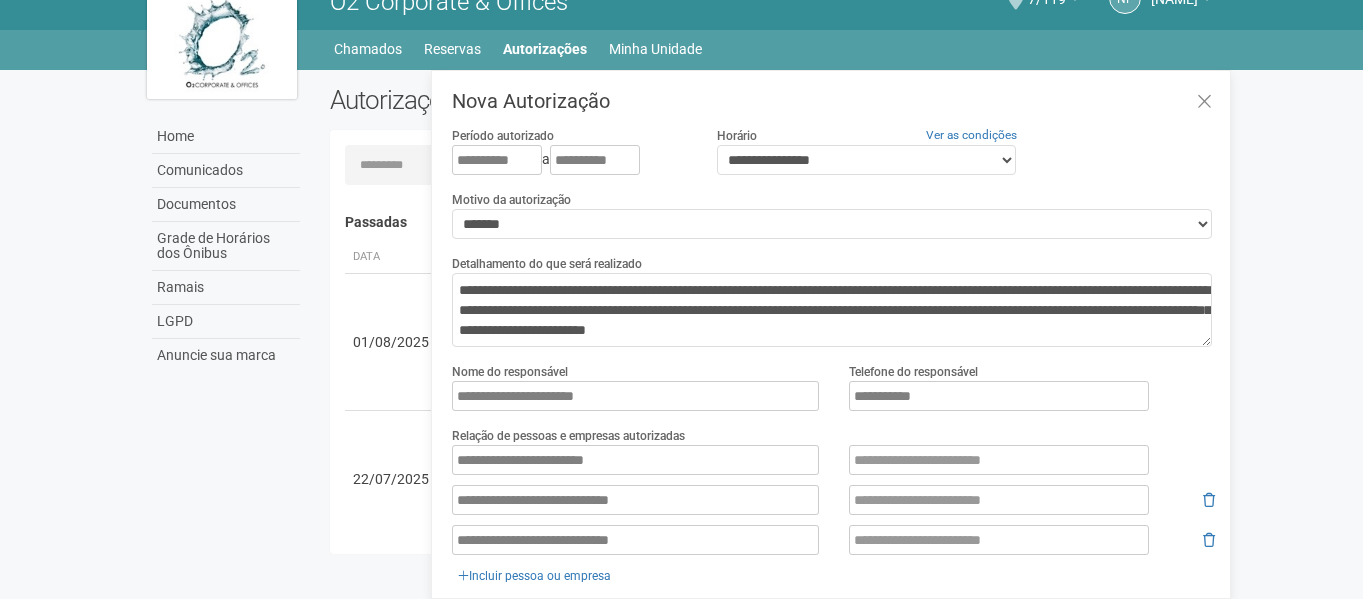 click on "Aguarde...
O2 Corporate & Offices
NP
NORMANDO PALHEIRAS JOSE
NORMANDO PALHEIRAS JOSE
normando@novarenoma.com.br
Meu perfil
Alterar senha
Sair
7/119
Você está na unidade
7/119
Ir para a unidade
Home
Home
Comunicados
Documentos
Grade de Horários dos Ônibus
Ramais
LGPD
Anuncie sua marca" at bounding box center (681, 268) 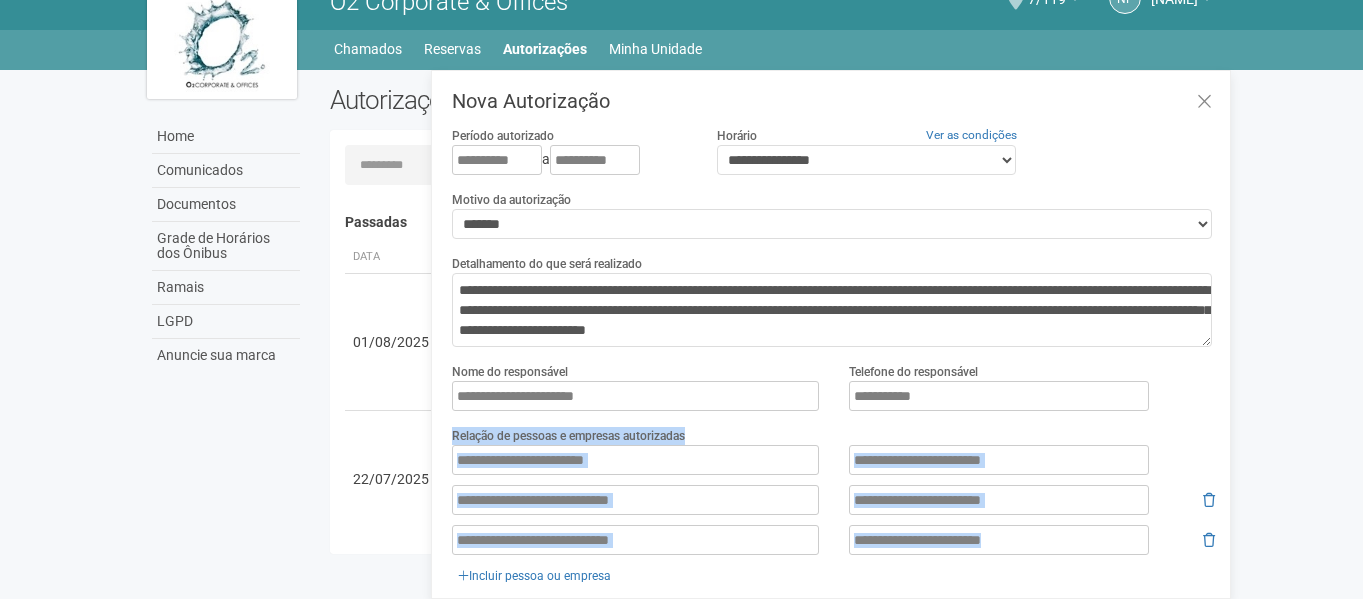 drag, startPoint x: 1220, startPoint y: 411, endPoint x: 1281, endPoint y: 435, distance: 65.551506 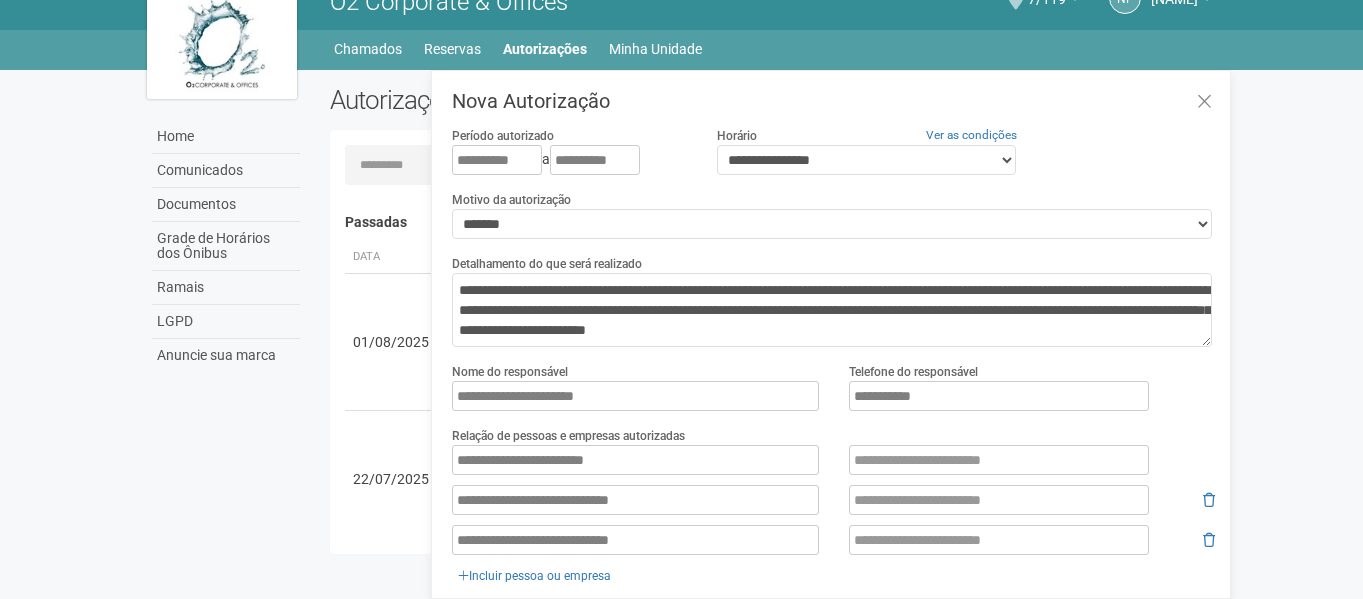 click on "Aguarde...
O2 Corporate & Offices
NP
NORMANDO PALHEIRAS JOSE
NORMANDO PALHEIRAS JOSE
normando@novarenoma.com.br
Meu perfil
Alterar senha
Sair
7/119
Você está na unidade
7/119
Ir para a unidade
Home
Home
Comunicados
Documentos
Grade de Horários dos Ônibus
Ramais
LGPD
Anuncie sua marca" at bounding box center [681, 268] 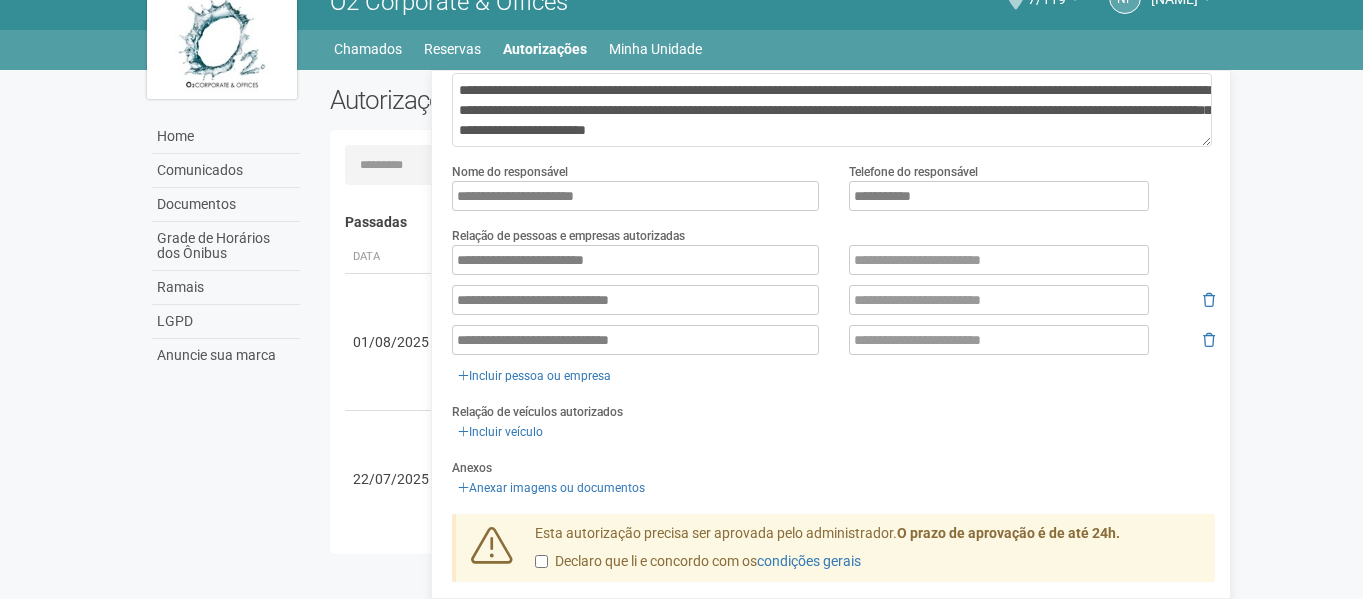 scroll, scrollTop: 264, scrollLeft: 0, axis: vertical 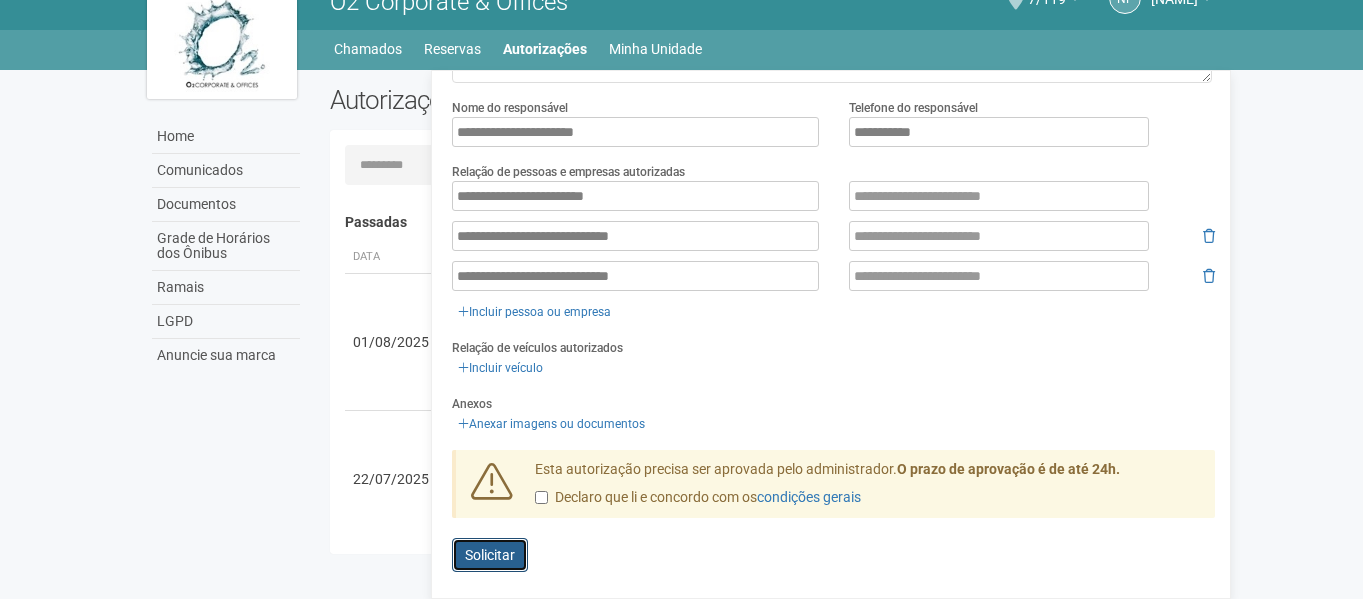 click on "Solicitar" at bounding box center [490, 555] 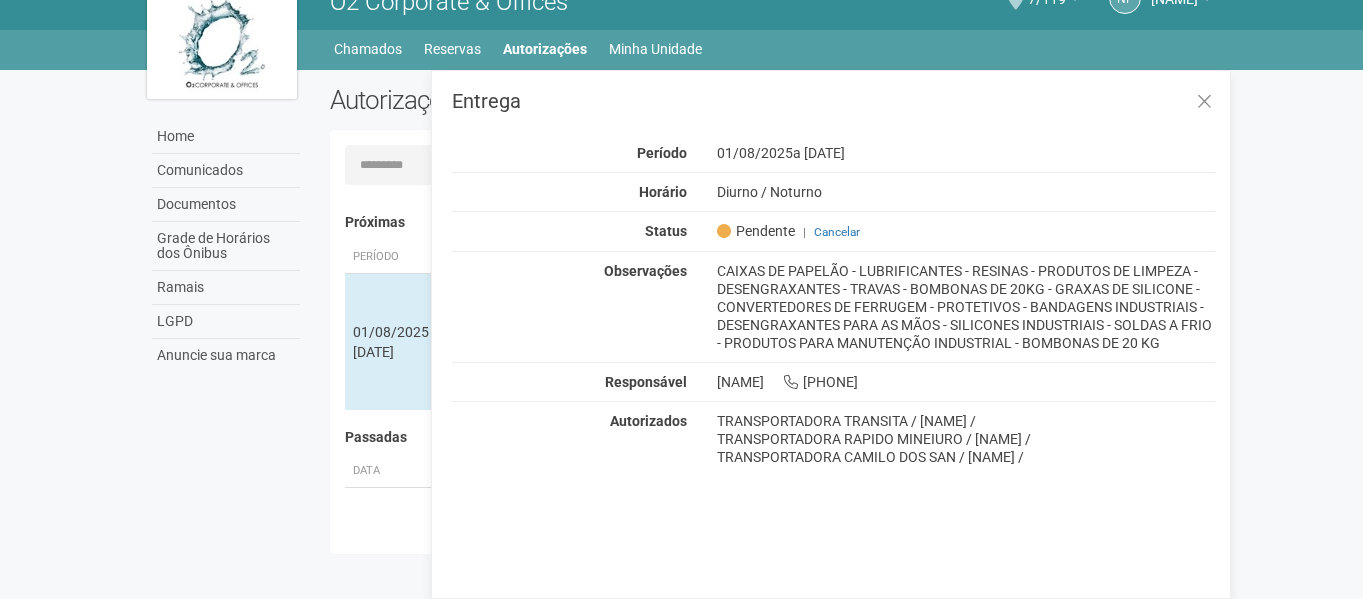 scroll, scrollTop: 0, scrollLeft: 0, axis: both 